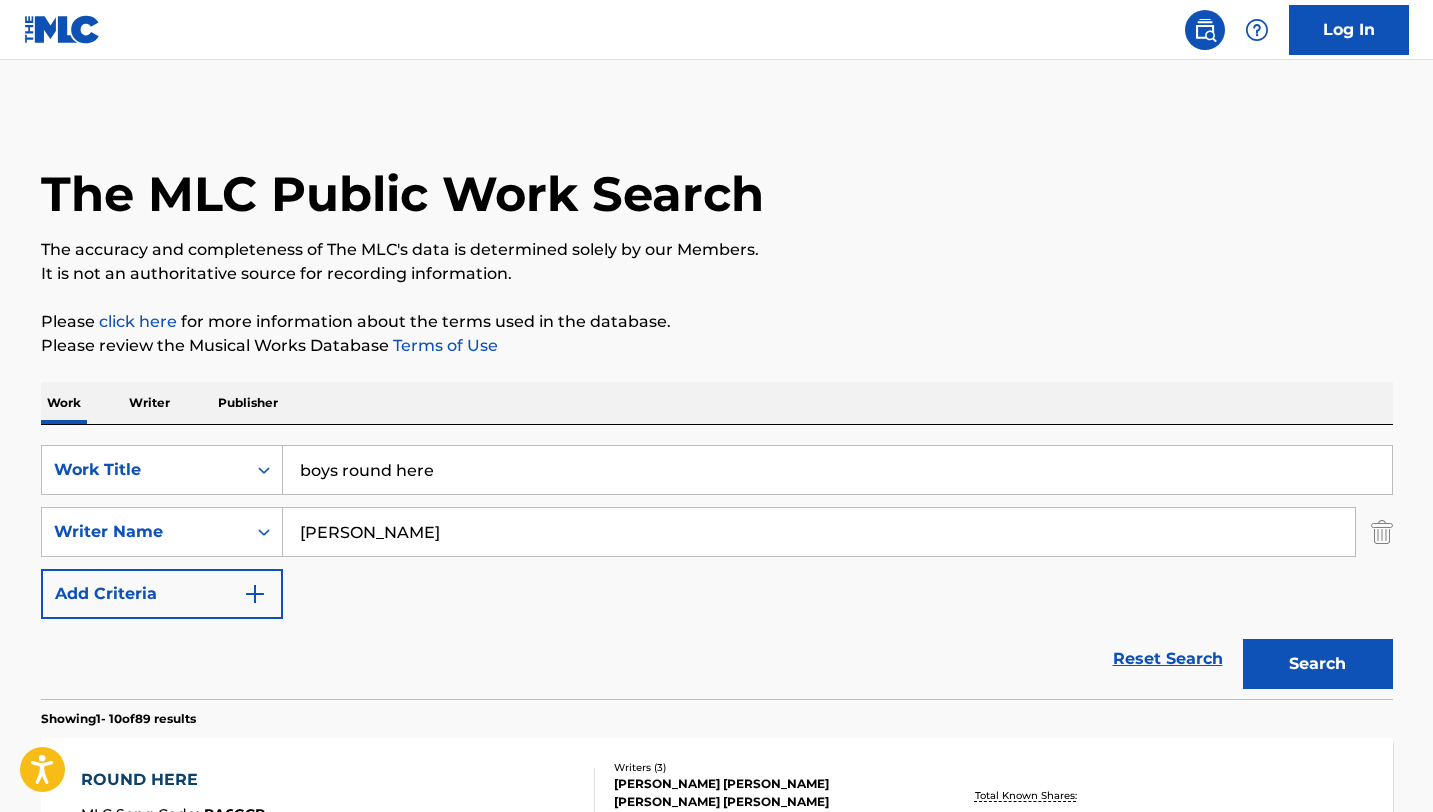 scroll, scrollTop: 0, scrollLeft: 0, axis: both 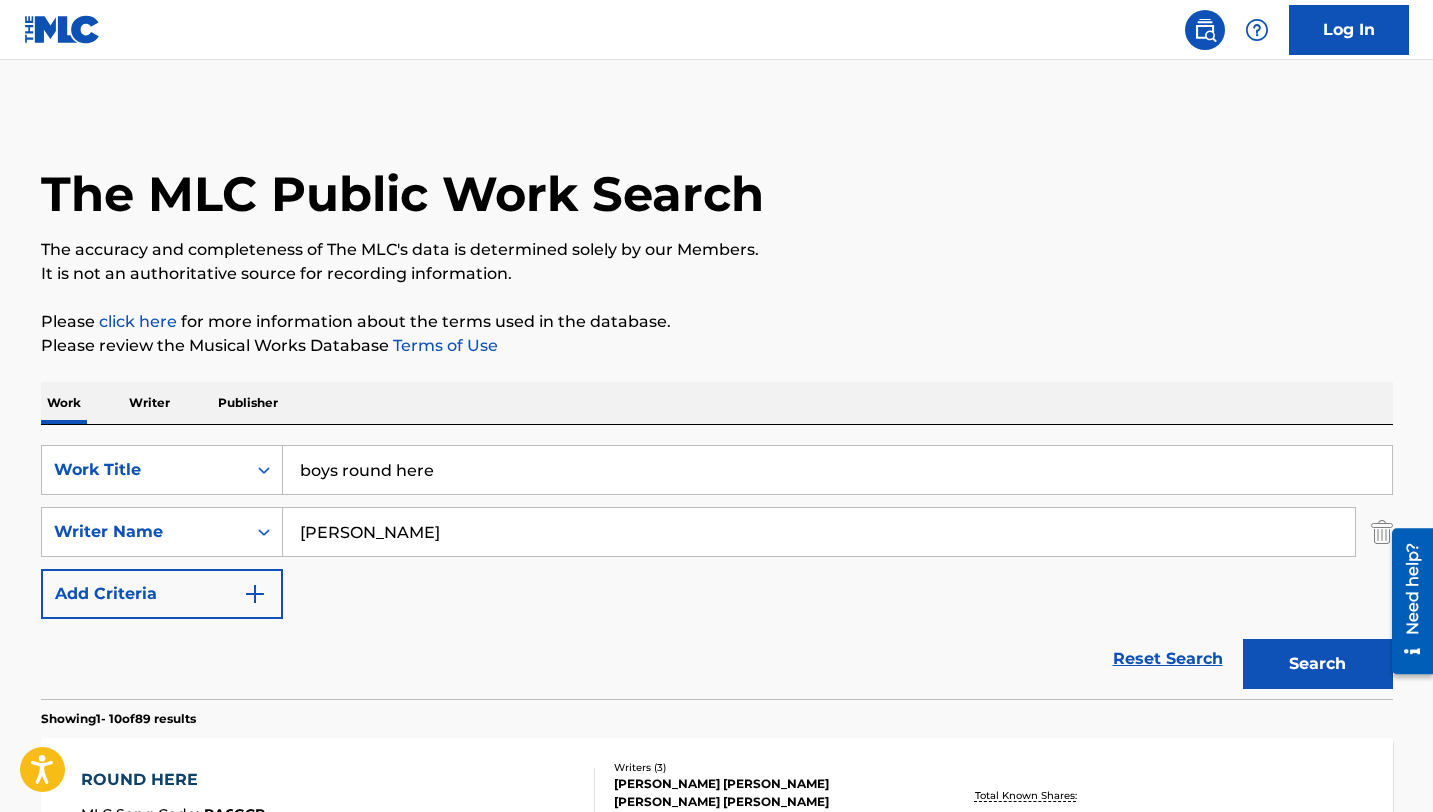 click on "boys round here" at bounding box center [837, 470] 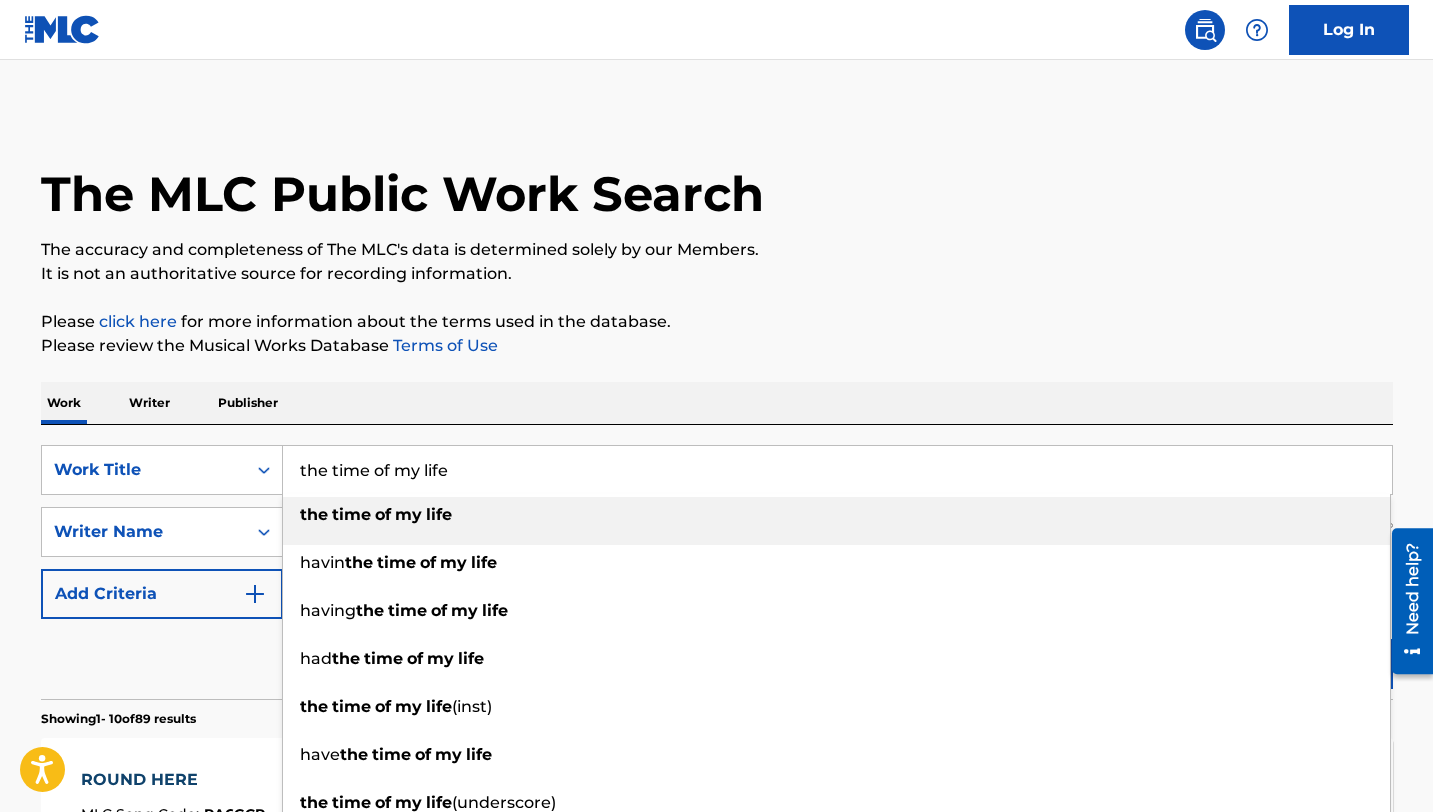 click on "my" at bounding box center [408, 514] 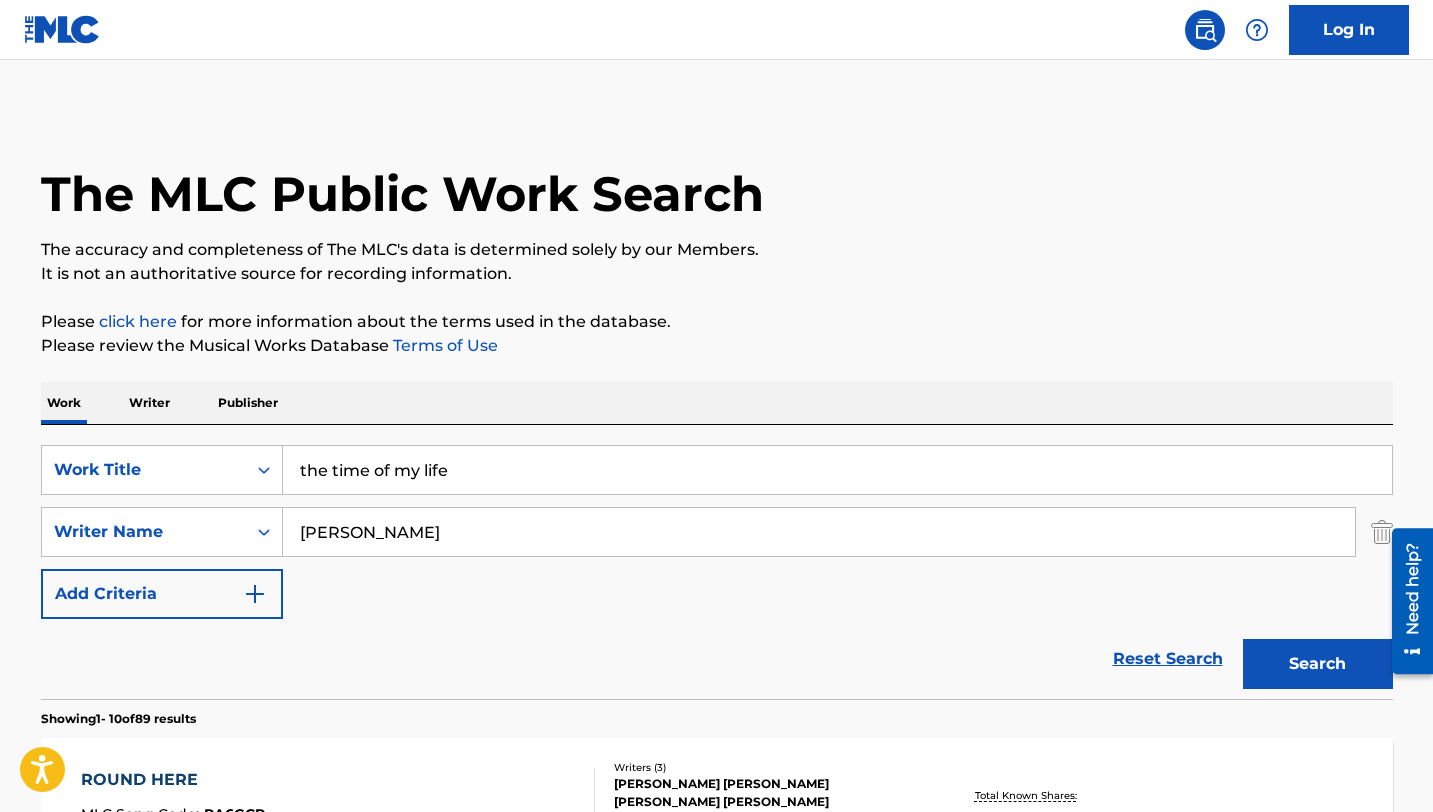 click on "[PERSON_NAME]" at bounding box center (819, 532) 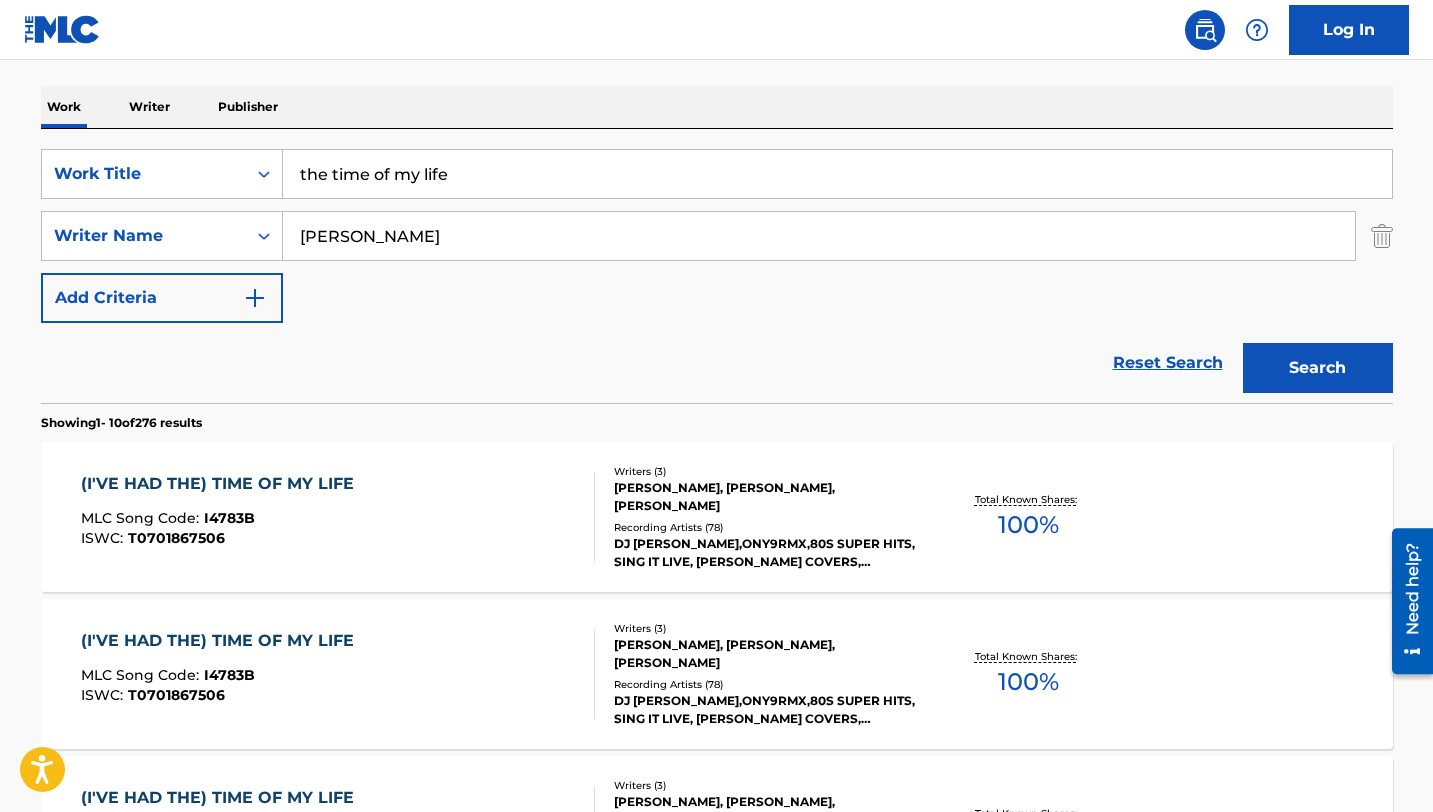 scroll, scrollTop: 304, scrollLeft: 0, axis: vertical 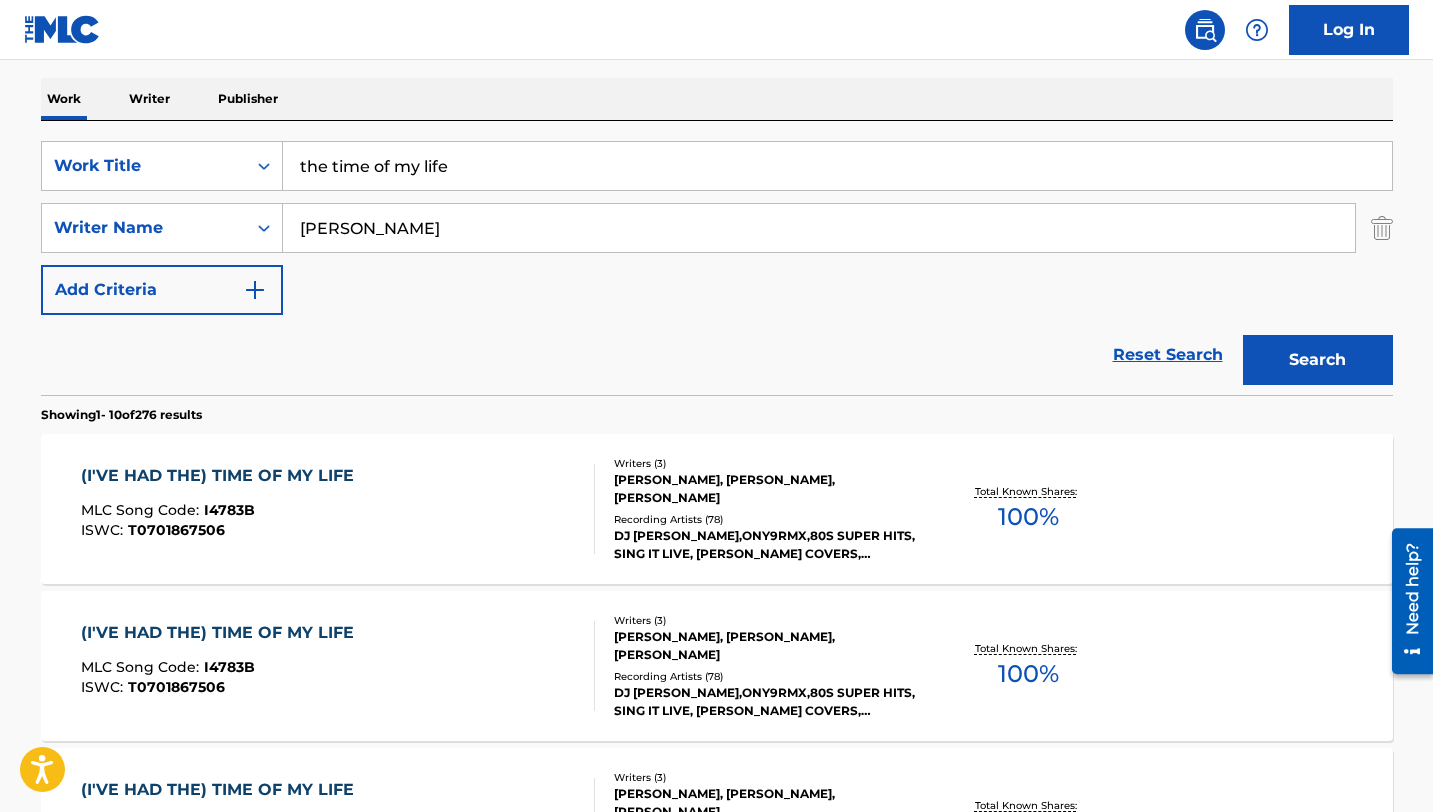 click on "(I'VE HAD THE) TIME OF MY LIFE" at bounding box center [222, 476] 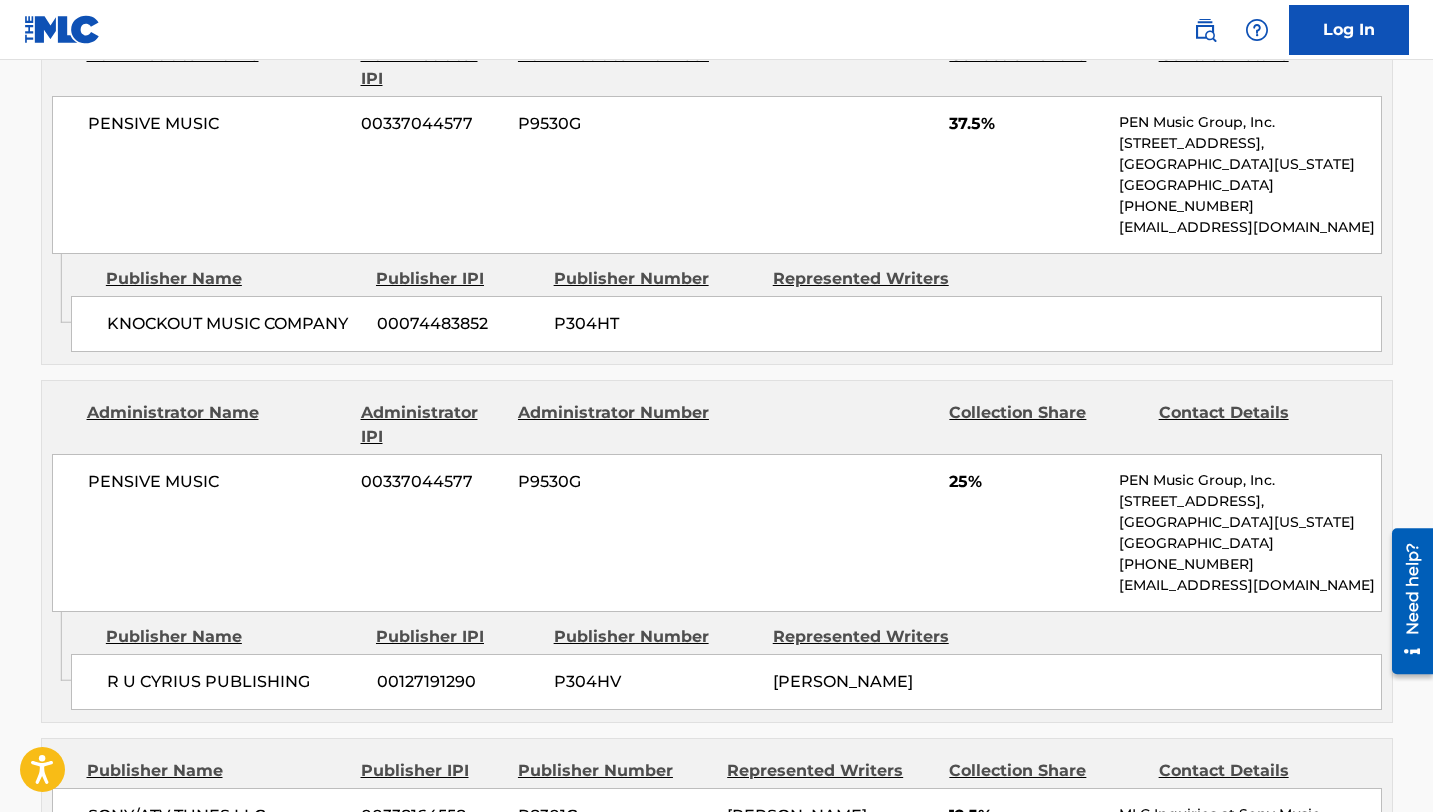 scroll, scrollTop: 2461, scrollLeft: 0, axis: vertical 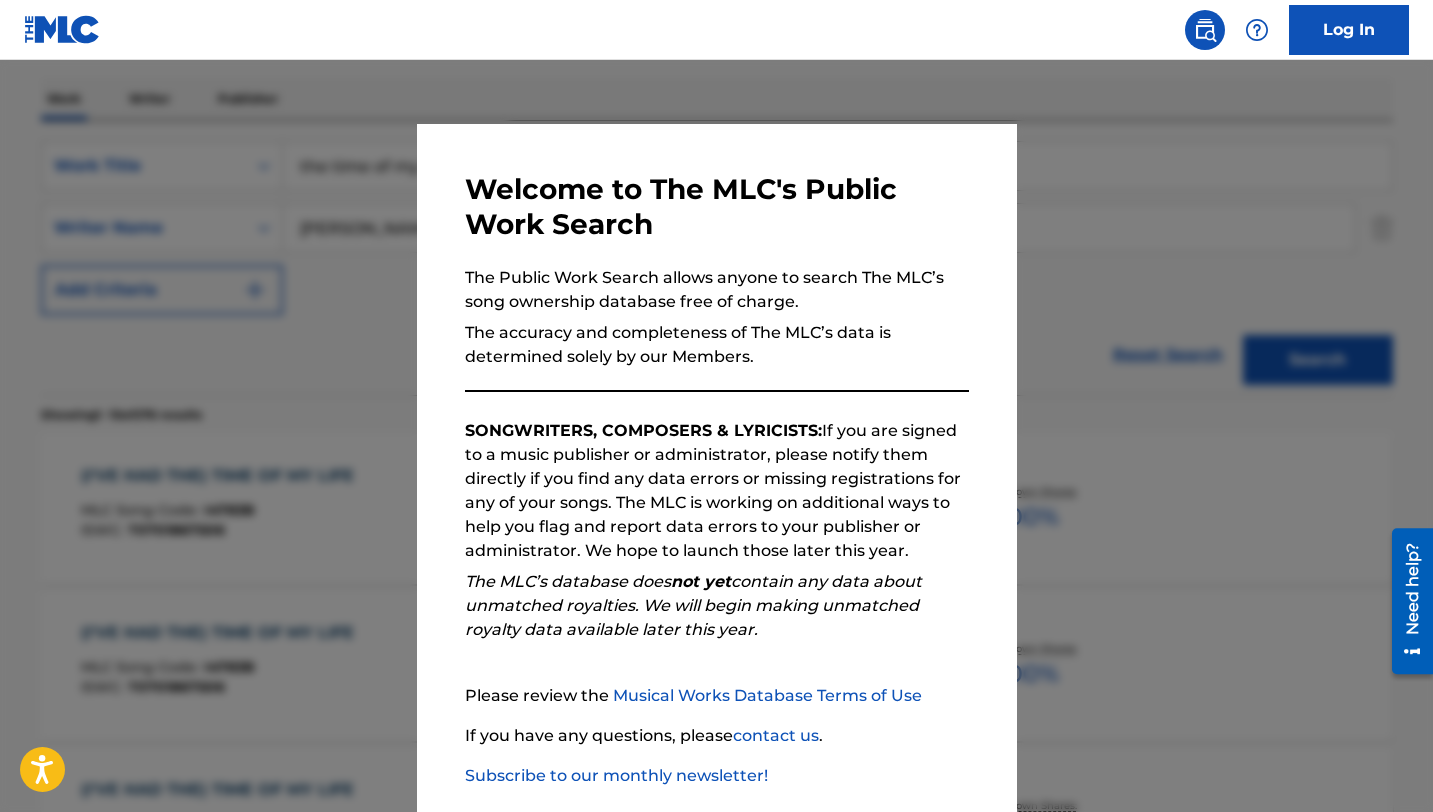 click at bounding box center (716, 466) 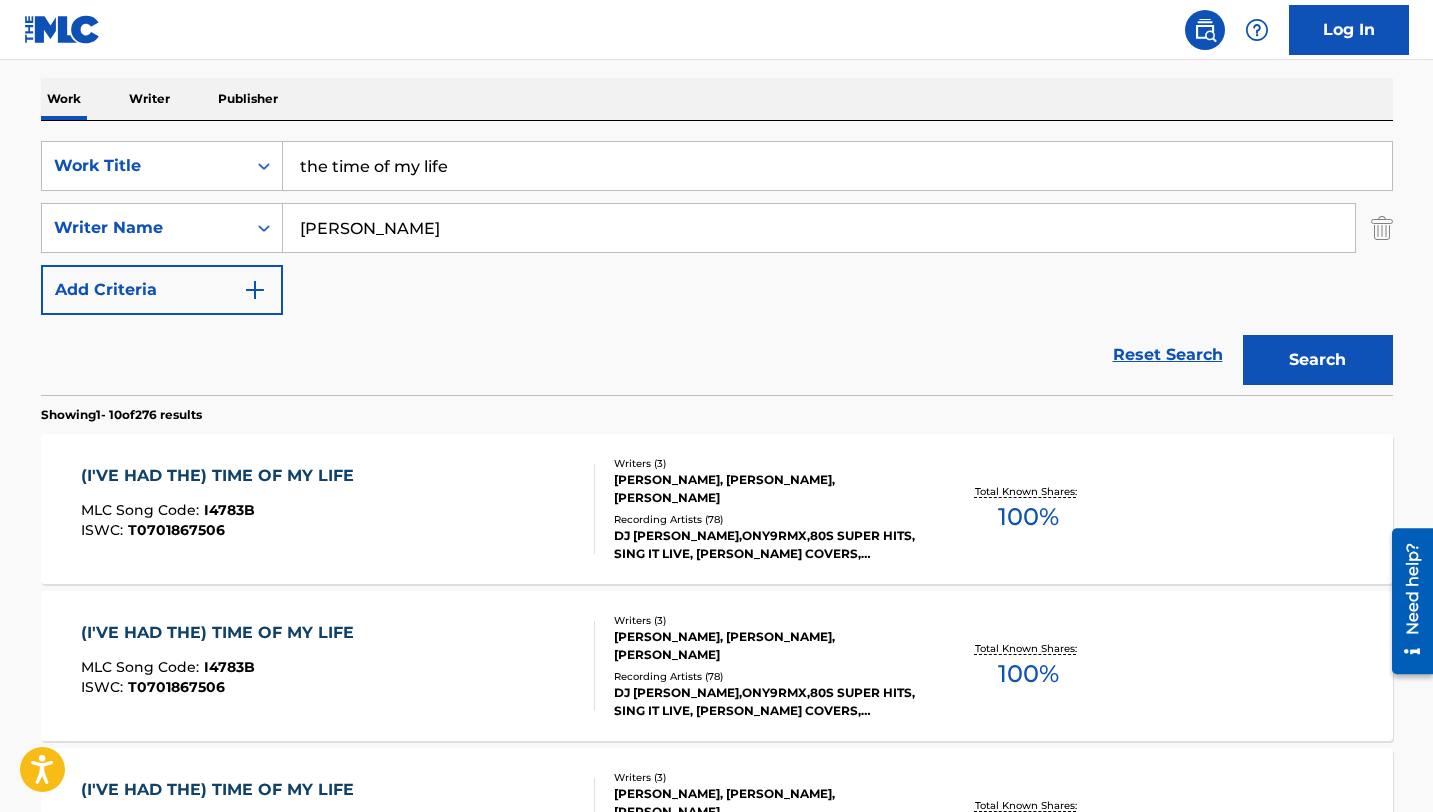 click on "the time of my life" at bounding box center [837, 166] 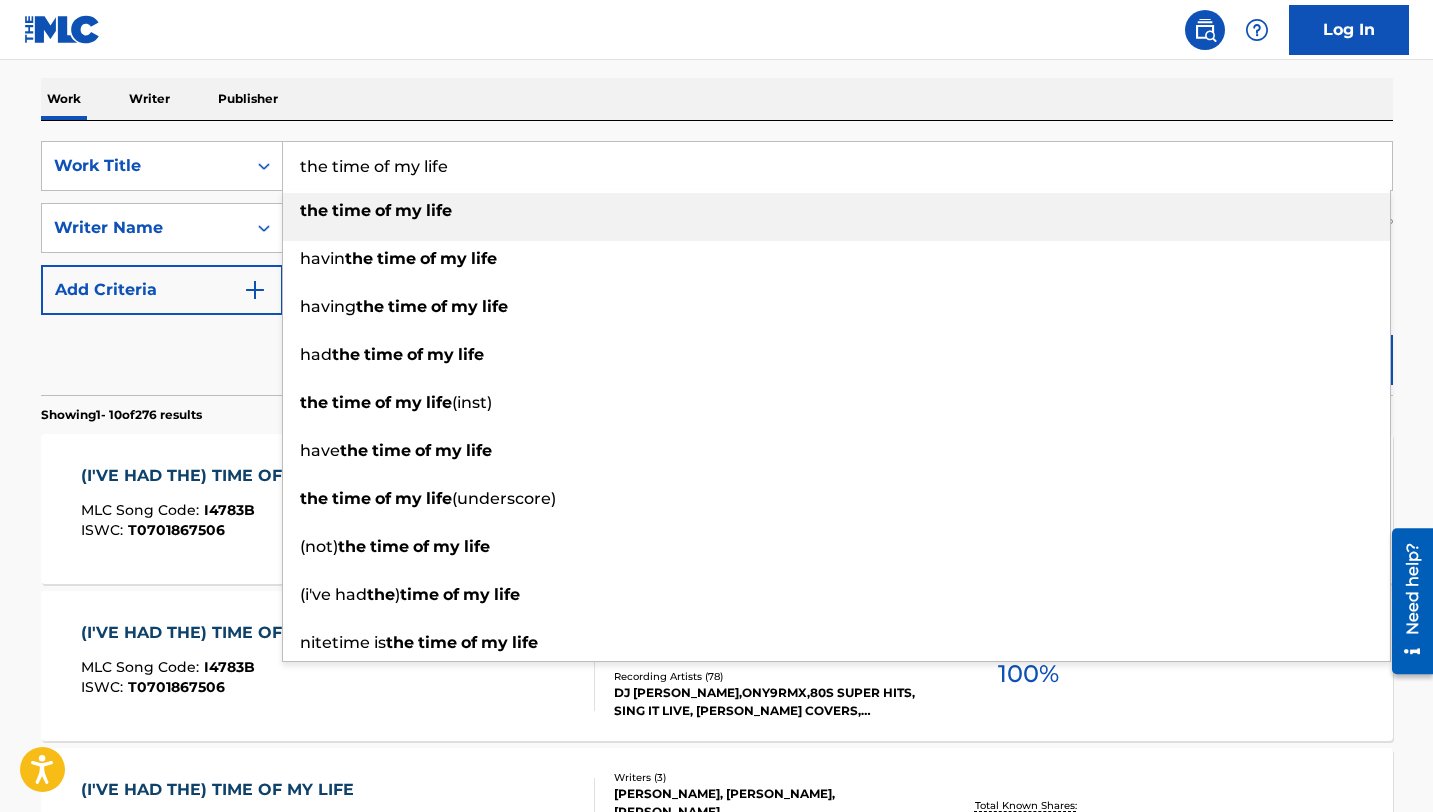 click on "the time of my life" at bounding box center [837, 166] 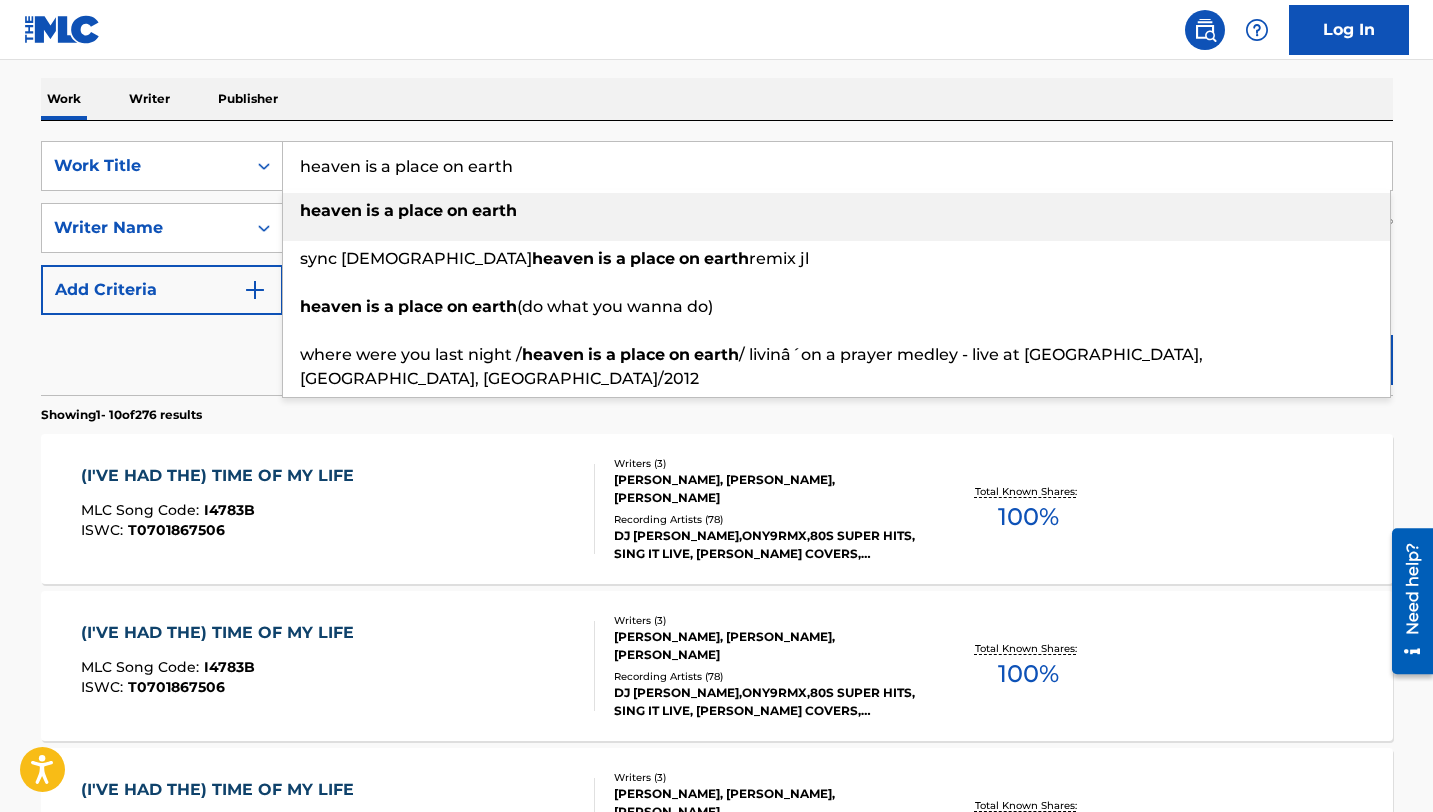 type on "heaven is a place on earth" 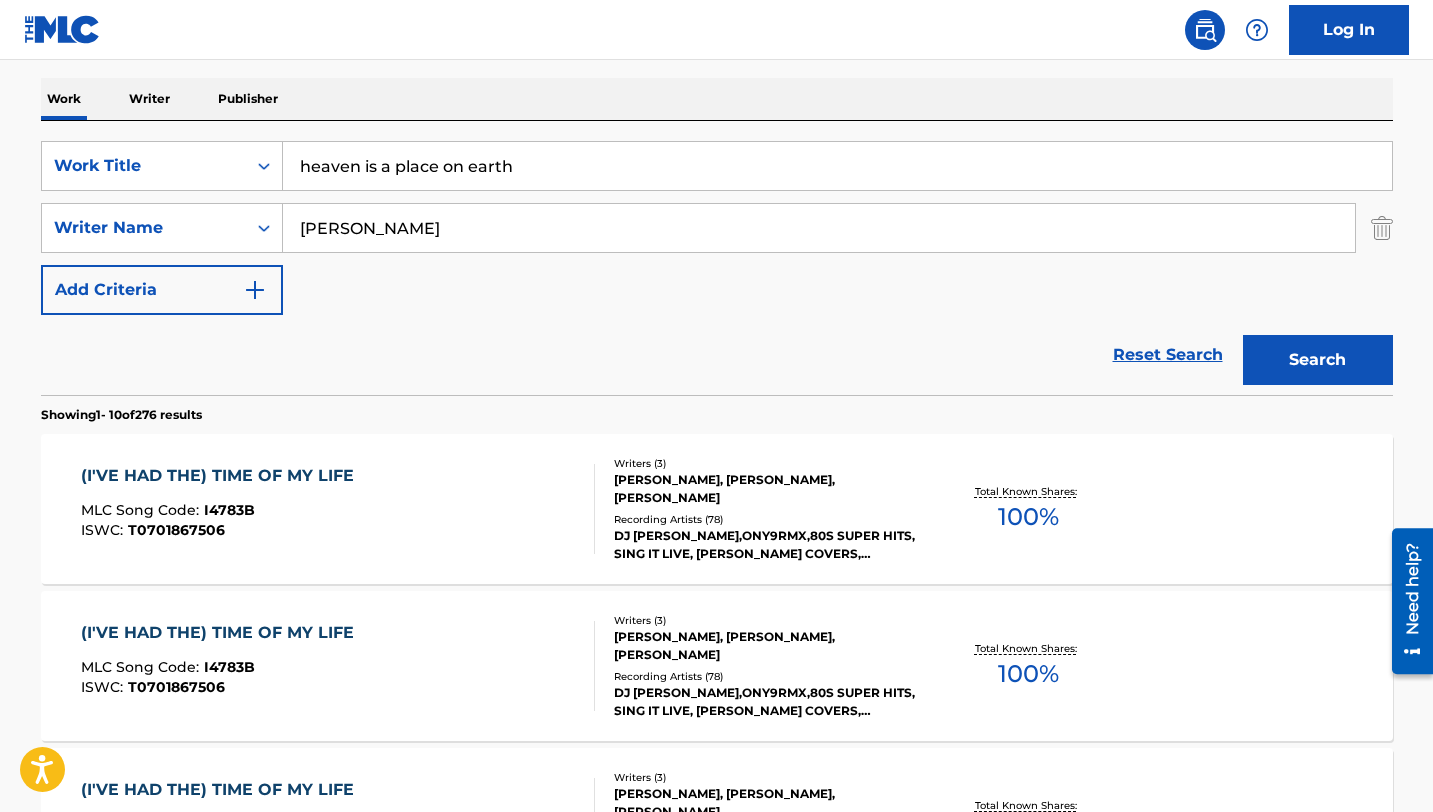 click on "[PERSON_NAME]" at bounding box center (819, 228) 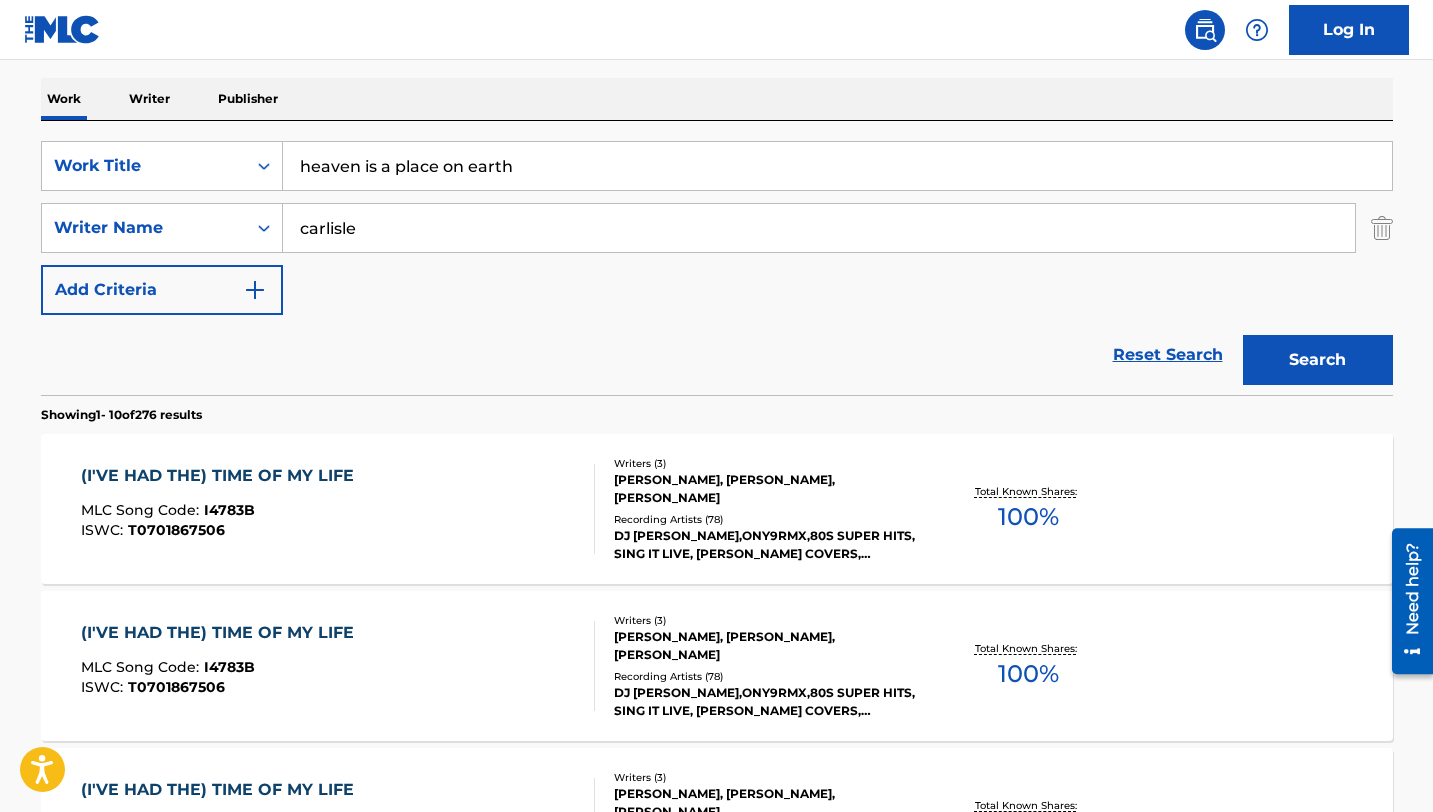 click on "Search" at bounding box center (1318, 360) 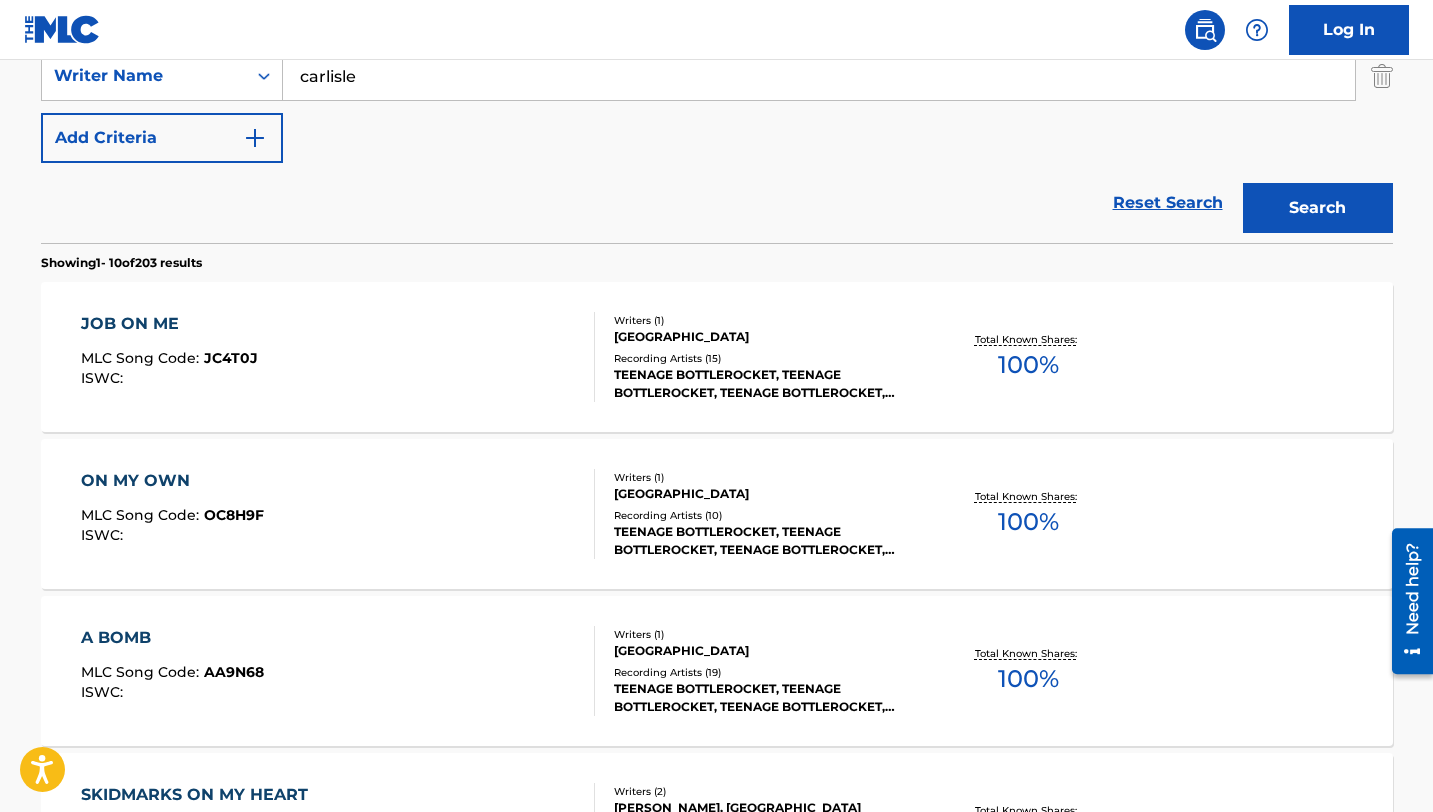 scroll, scrollTop: 384, scrollLeft: 0, axis: vertical 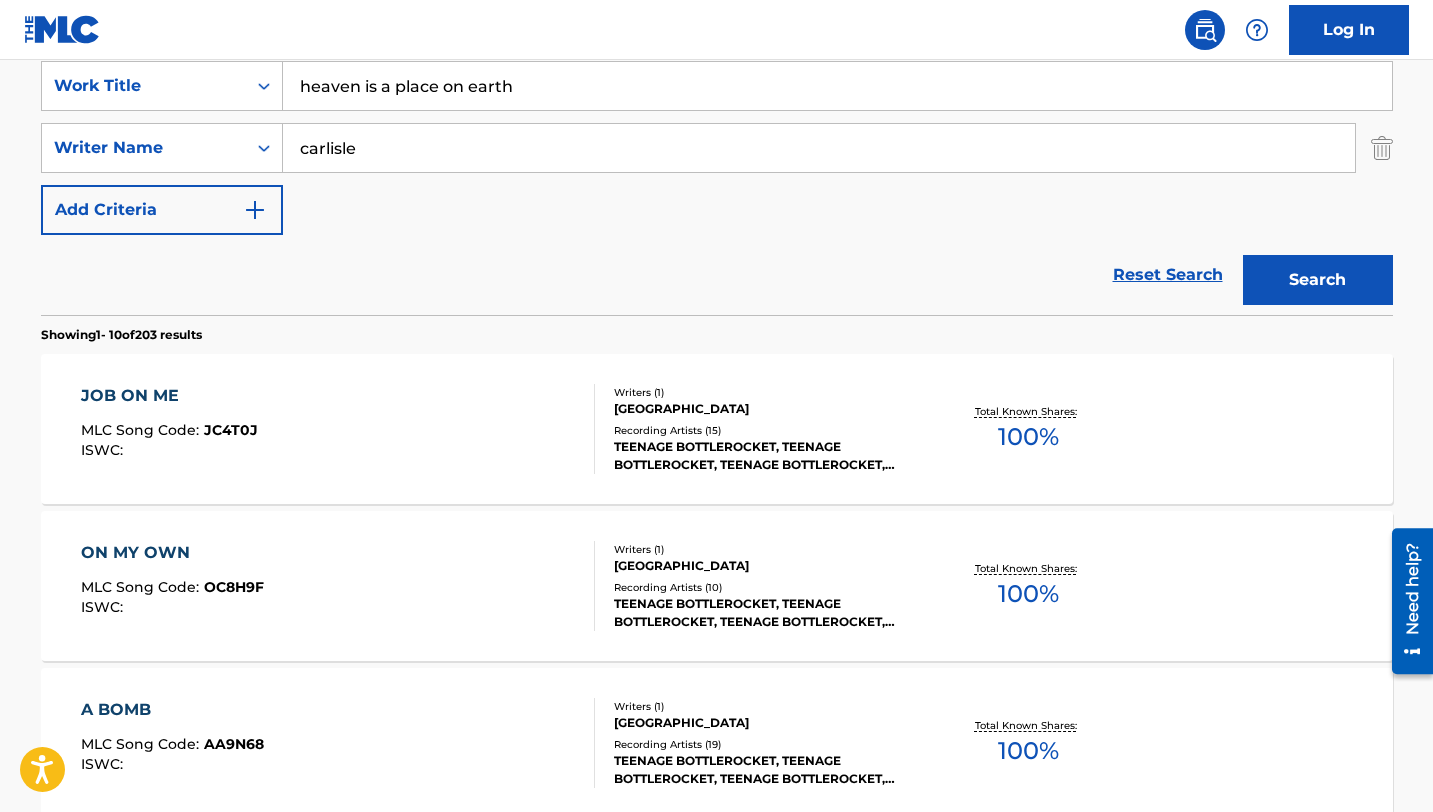 click on "carlisle" at bounding box center (819, 148) 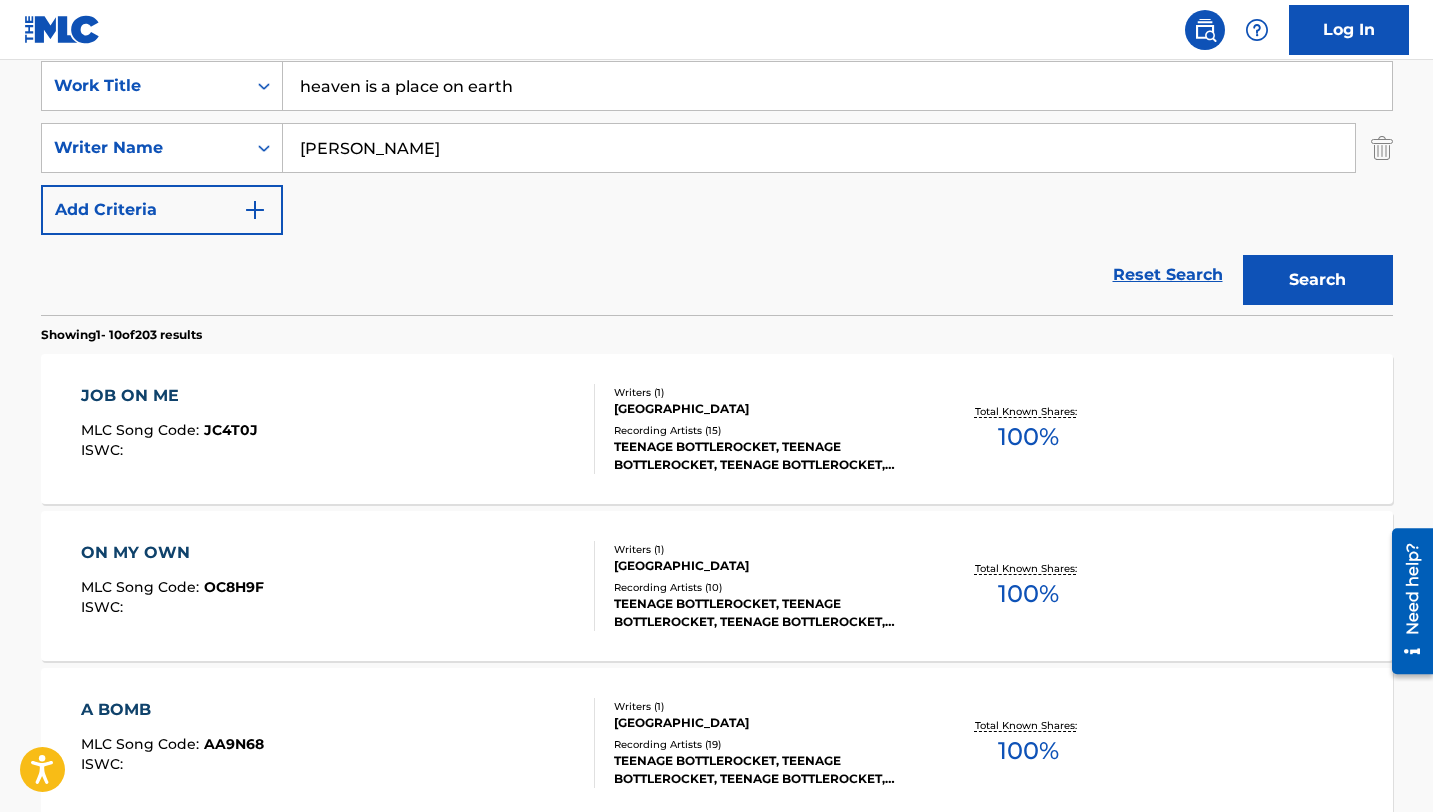 type on "[PERSON_NAME]" 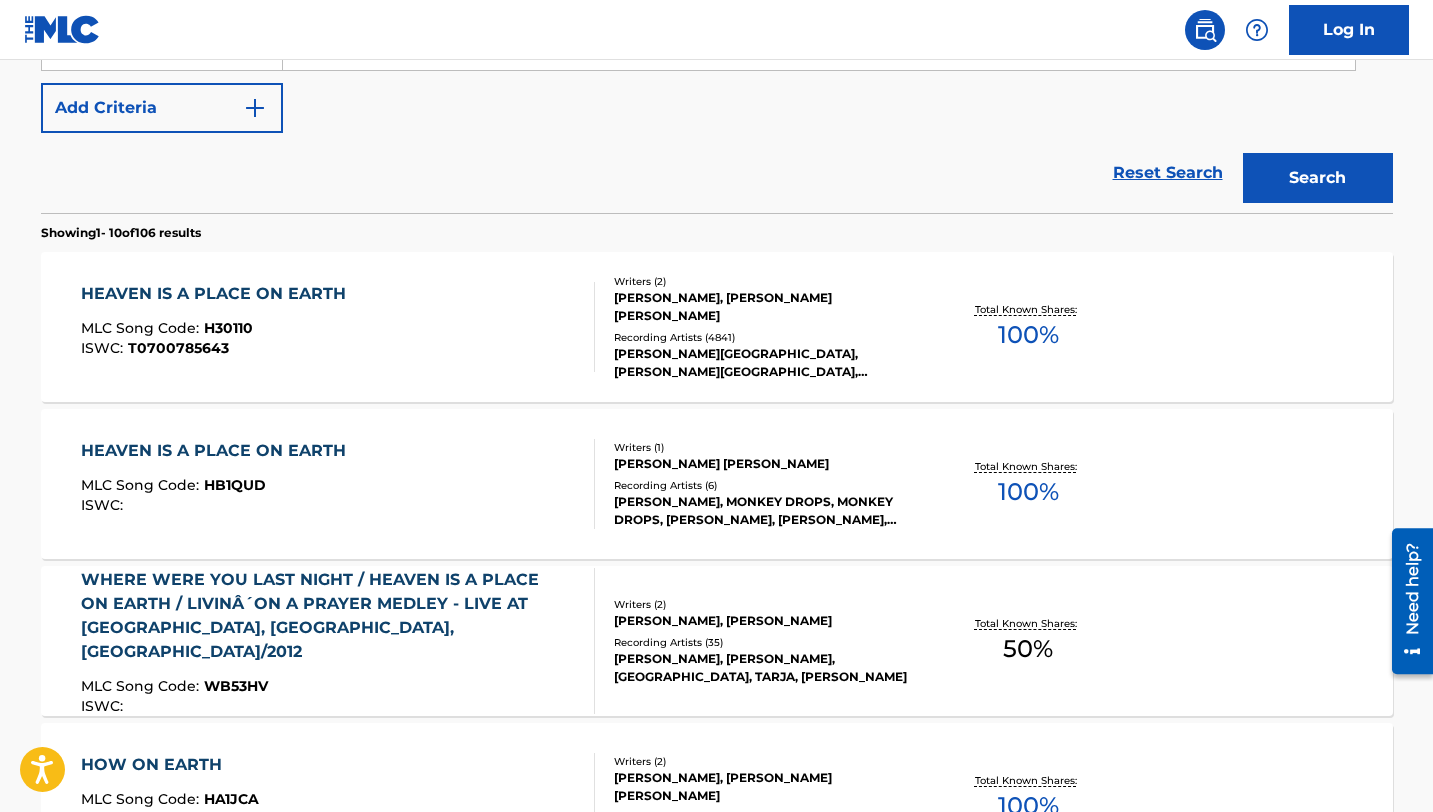 scroll, scrollTop: 488, scrollLeft: 0, axis: vertical 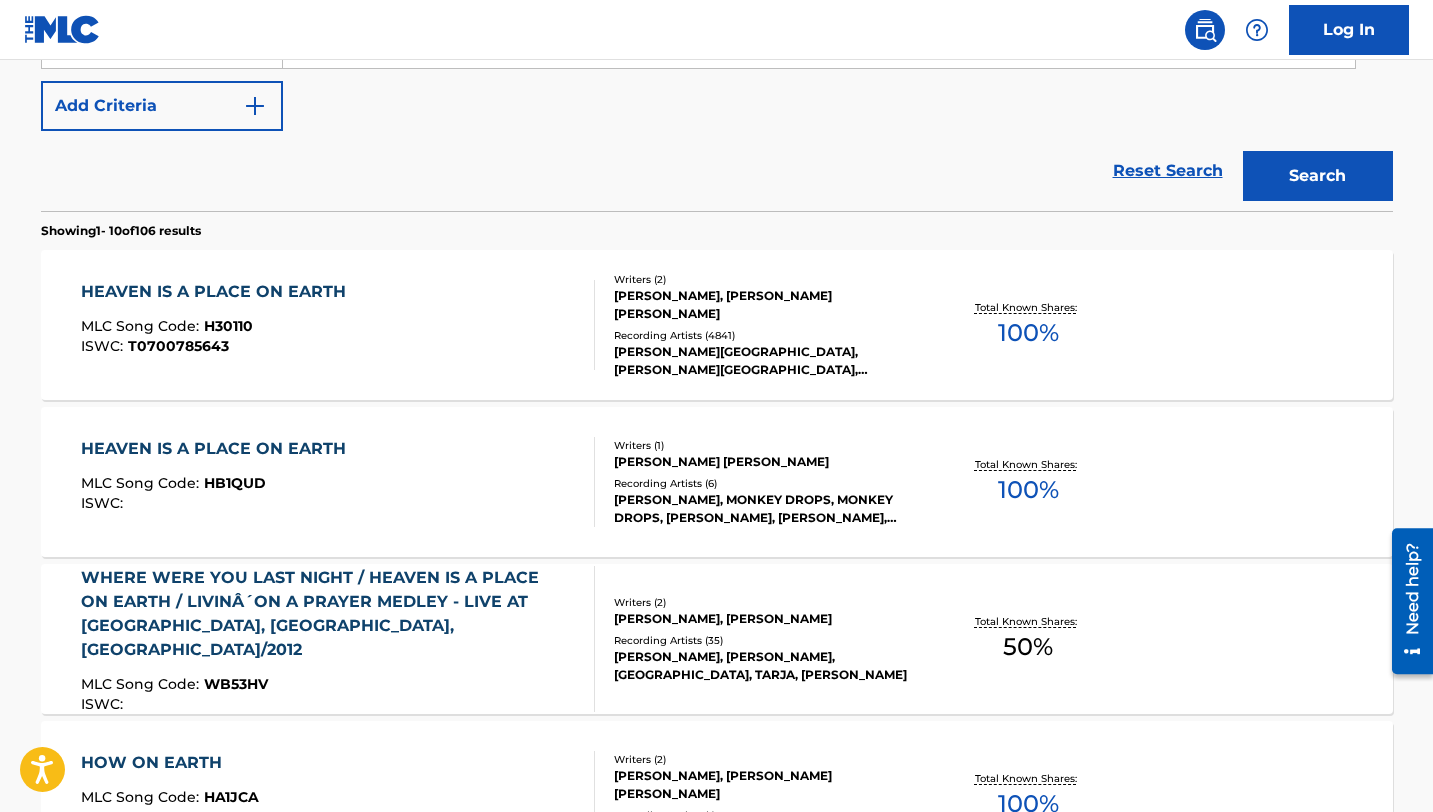 click on "HEAVEN IS A PLACE ON EARTH" at bounding box center (218, 292) 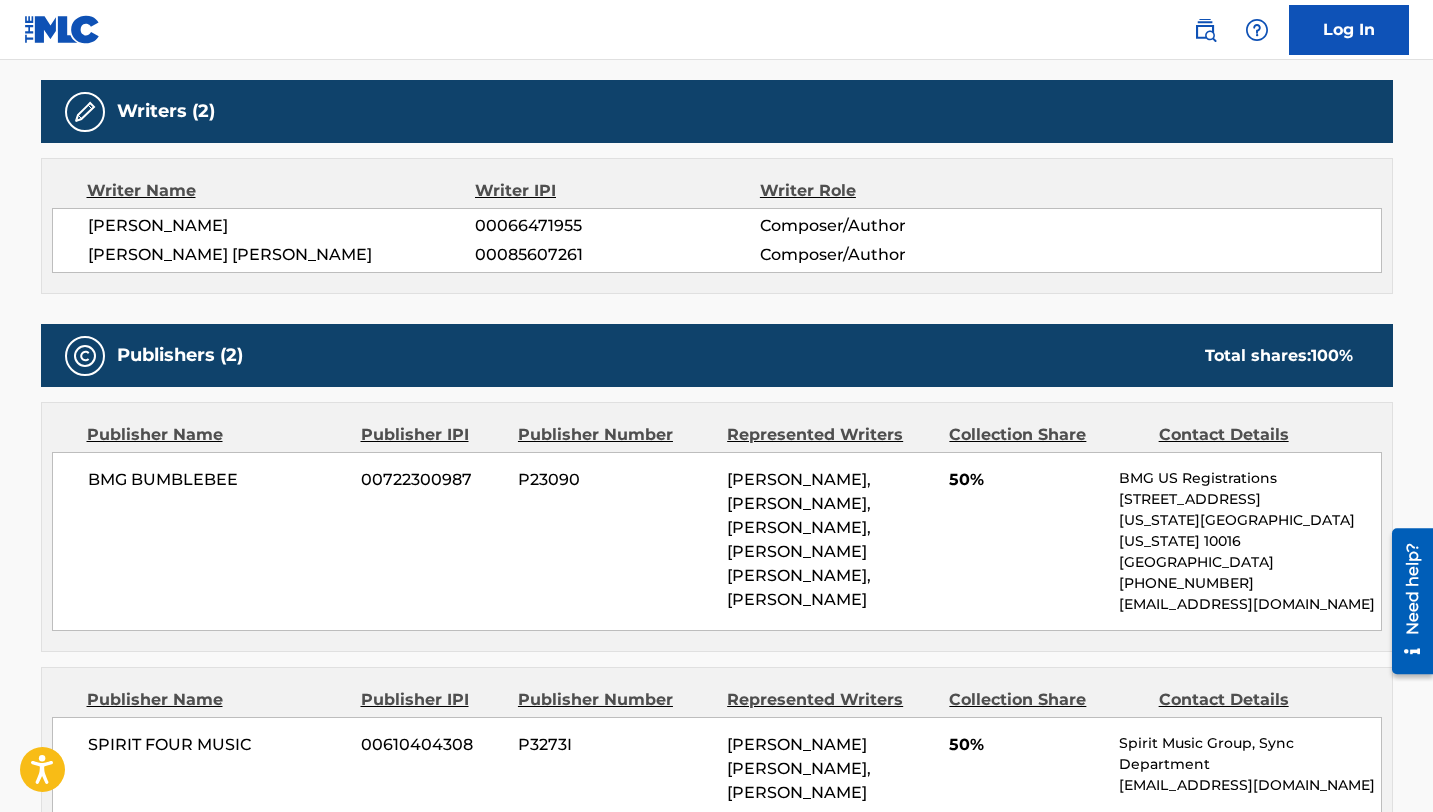 scroll, scrollTop: 985, scrollLeft: 0, axis: vertical 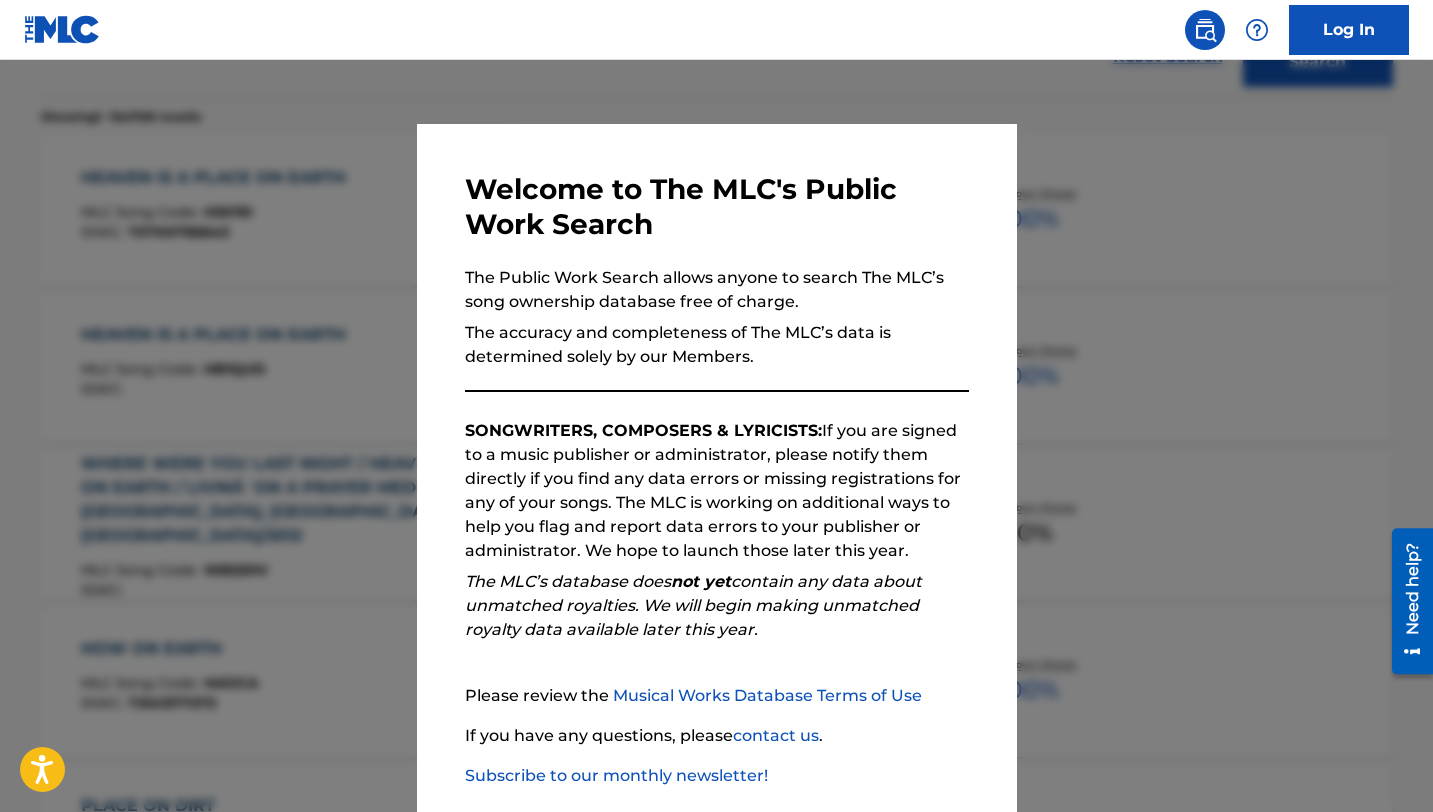 click at bounding box center (716, 466) 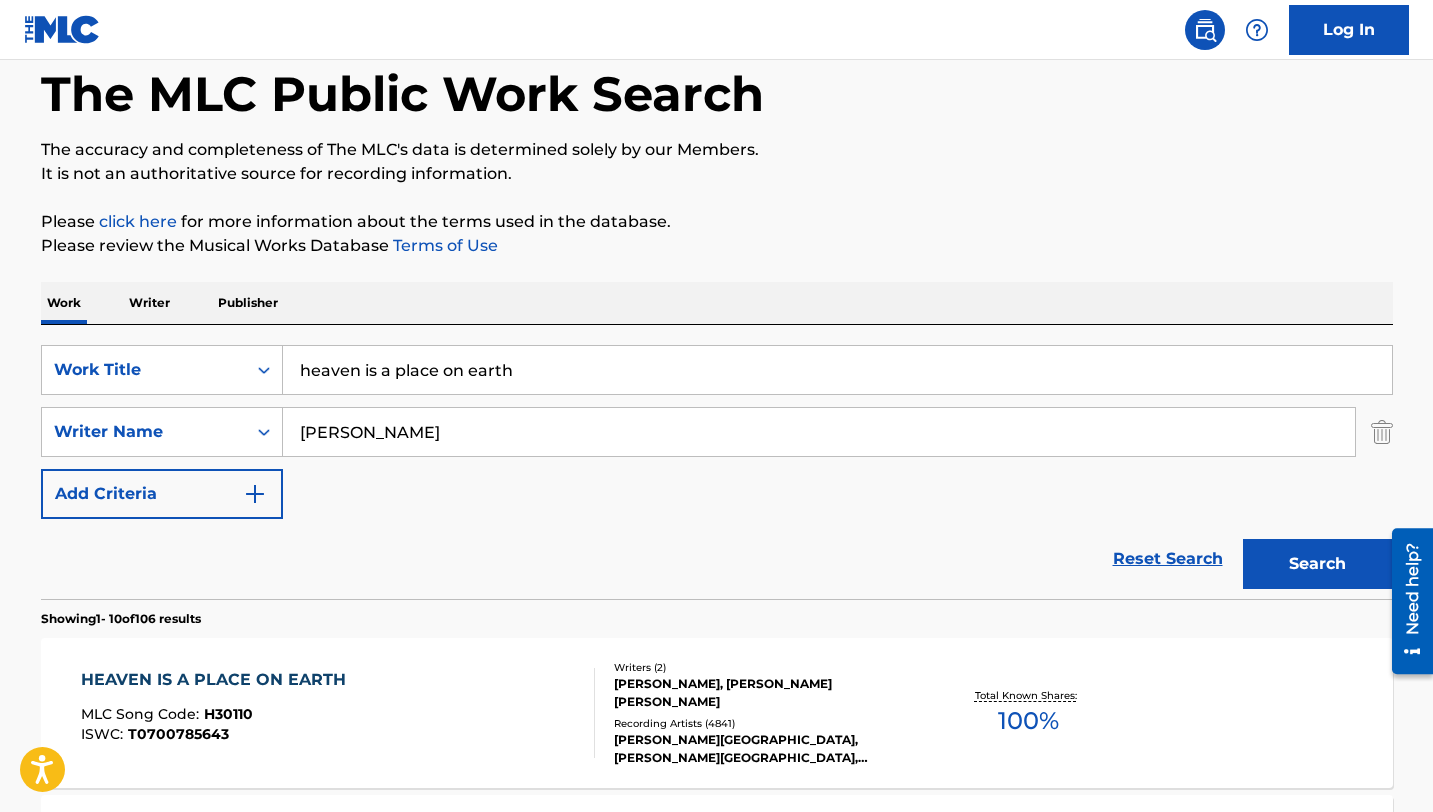 scroll, scrollTop: 0, scrollLeft: 0, axis: both 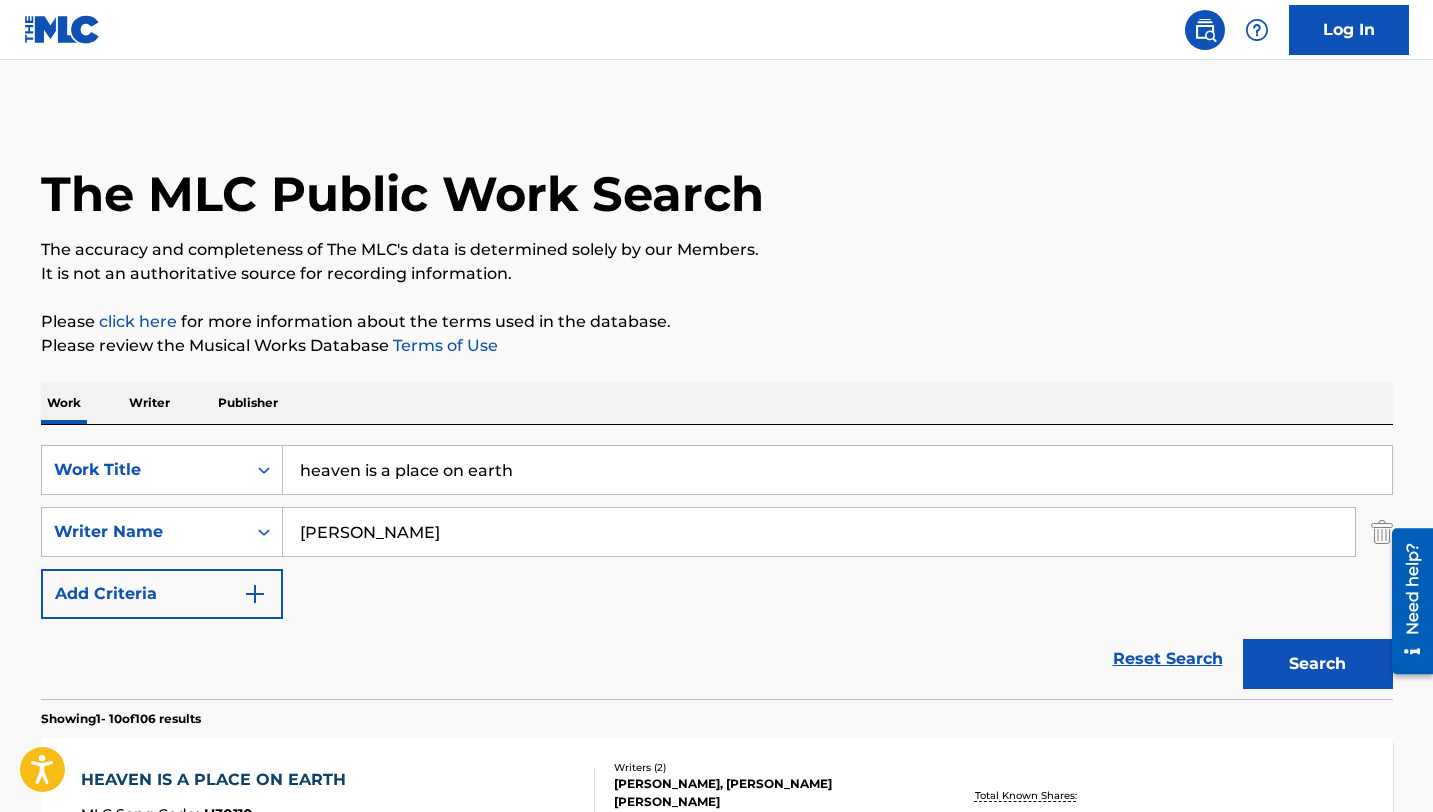 click on "heaven is a place on earth" at bounding box center (837, 470) 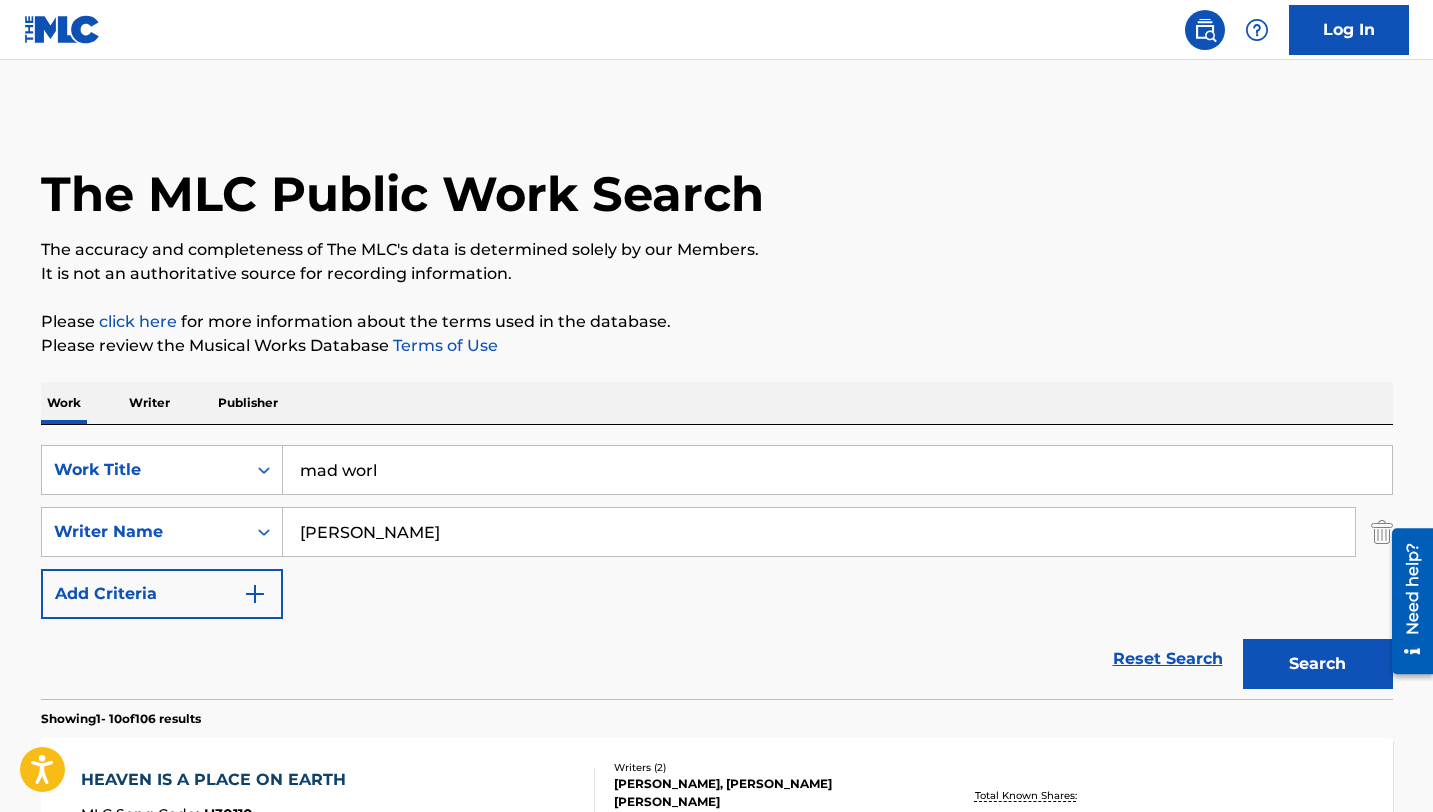 click on "Terms of Use" at bounding box center [443, 345] 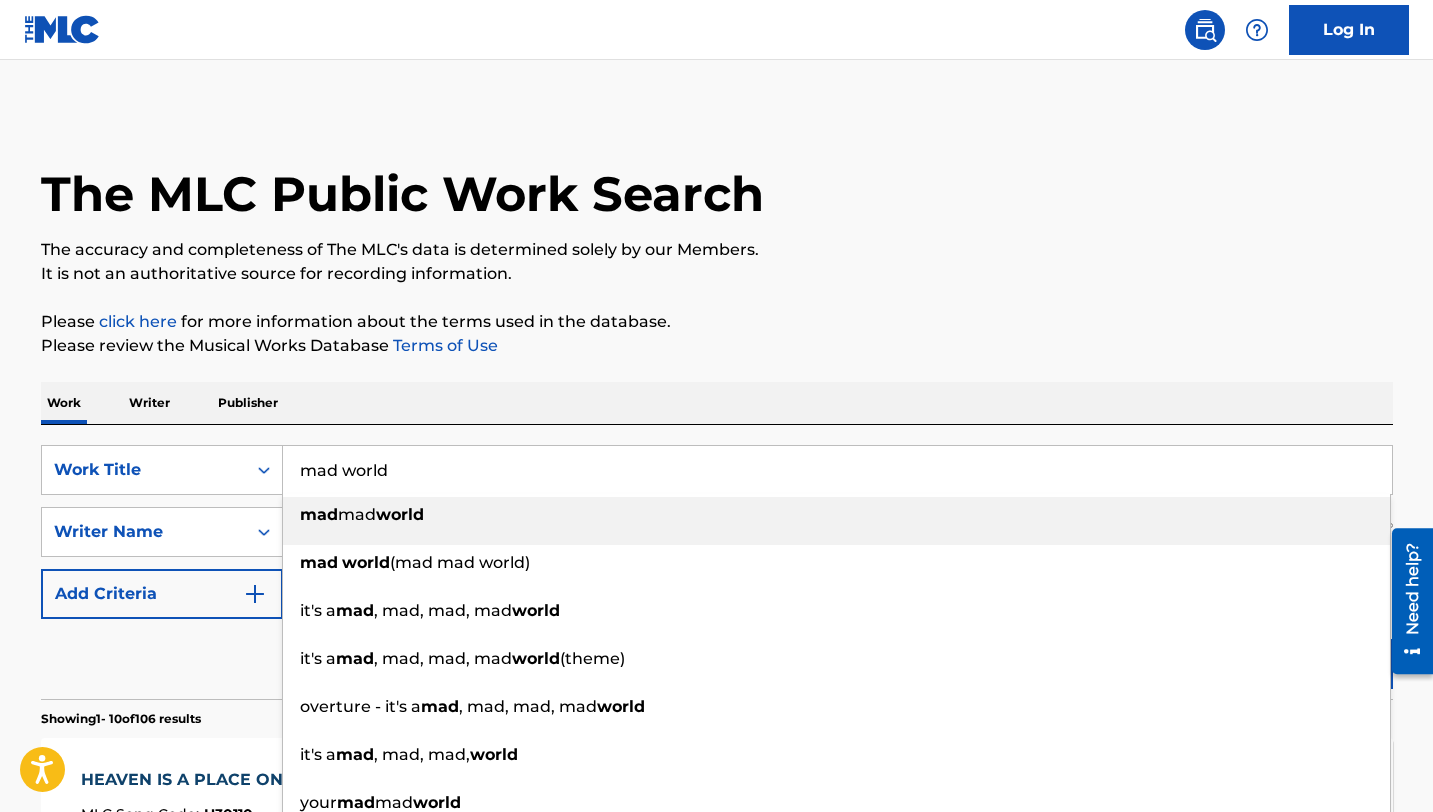 type on "mad world" 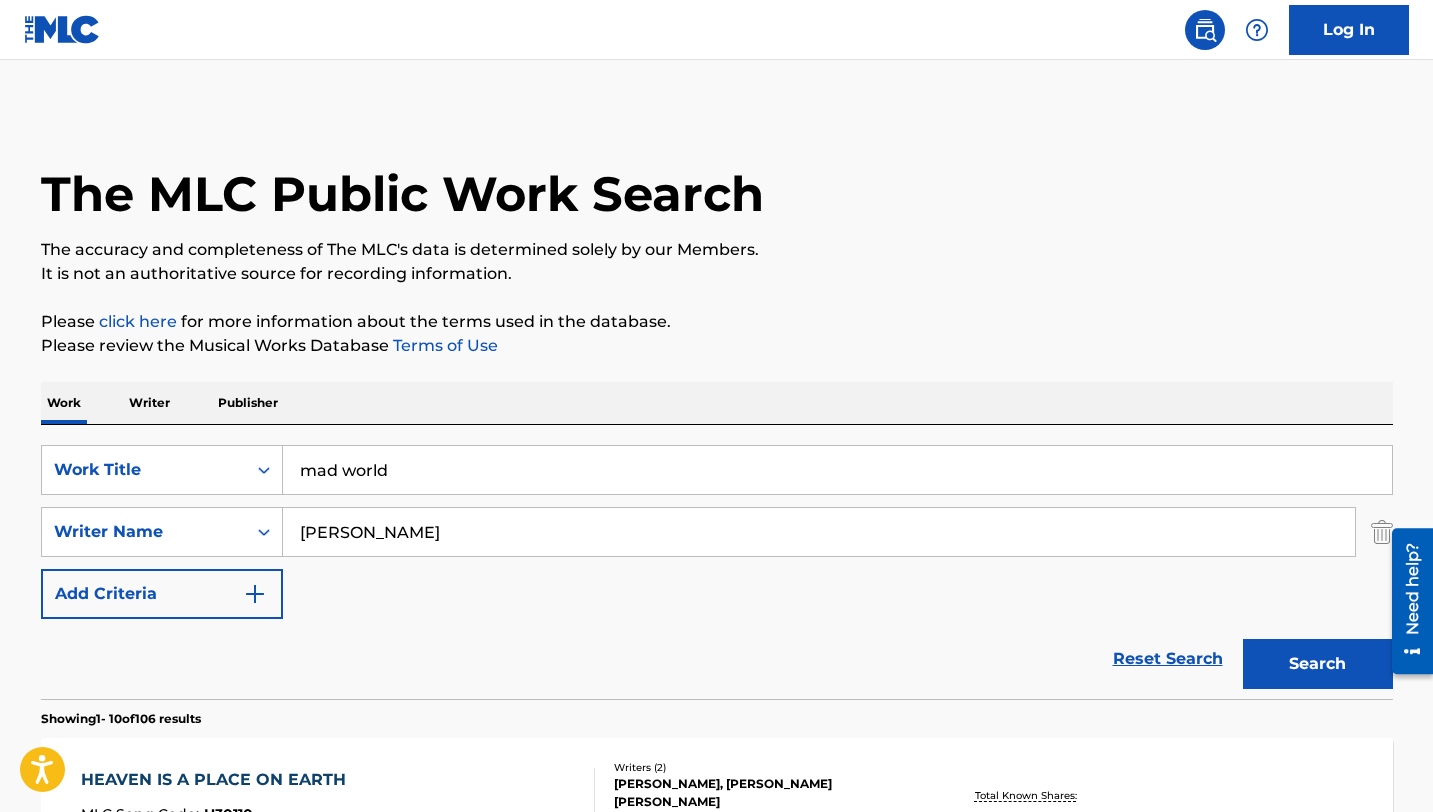 click on "SearchWithCriteriaa66441cd-9f88-41b0-8089-b280dd477862 Work Title mad world SearchWithCriteria8e2c8ca9-916c-49ad-9d41-7a20d26a52d6 Writer Name [PERSON_NAME] Add Criteria" at bounding box center (717, 532) 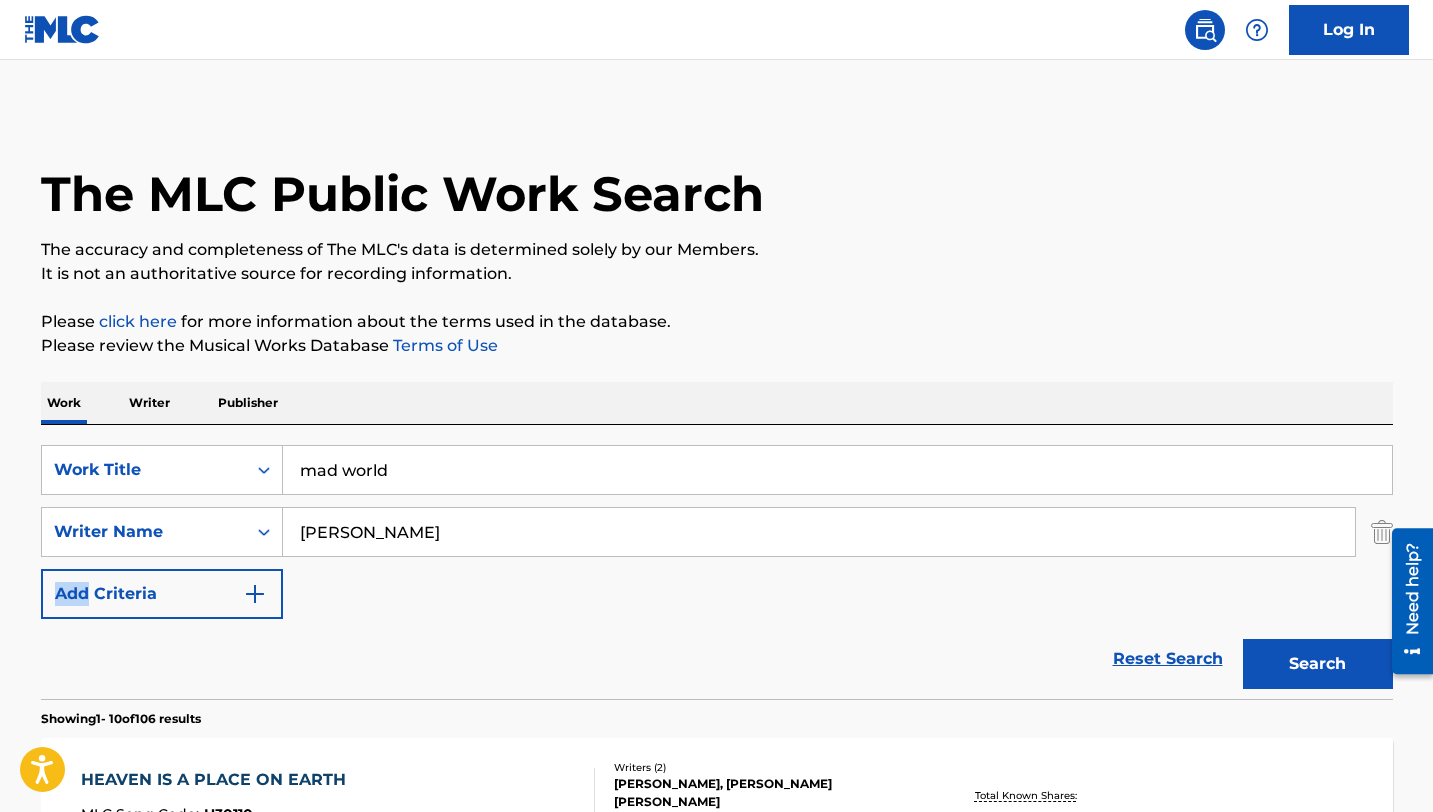 click on "SearchWithCriteriaa66441cd-9f88-41b0-8089-b280dd477862 Work Title mad world SearchWithCriteria8e2c8ca9-916c-49ad-9d41-7a20d26a52d6 Writer Name [PERSON_NAME] Add Criteria" at bounding box center [717, 532] 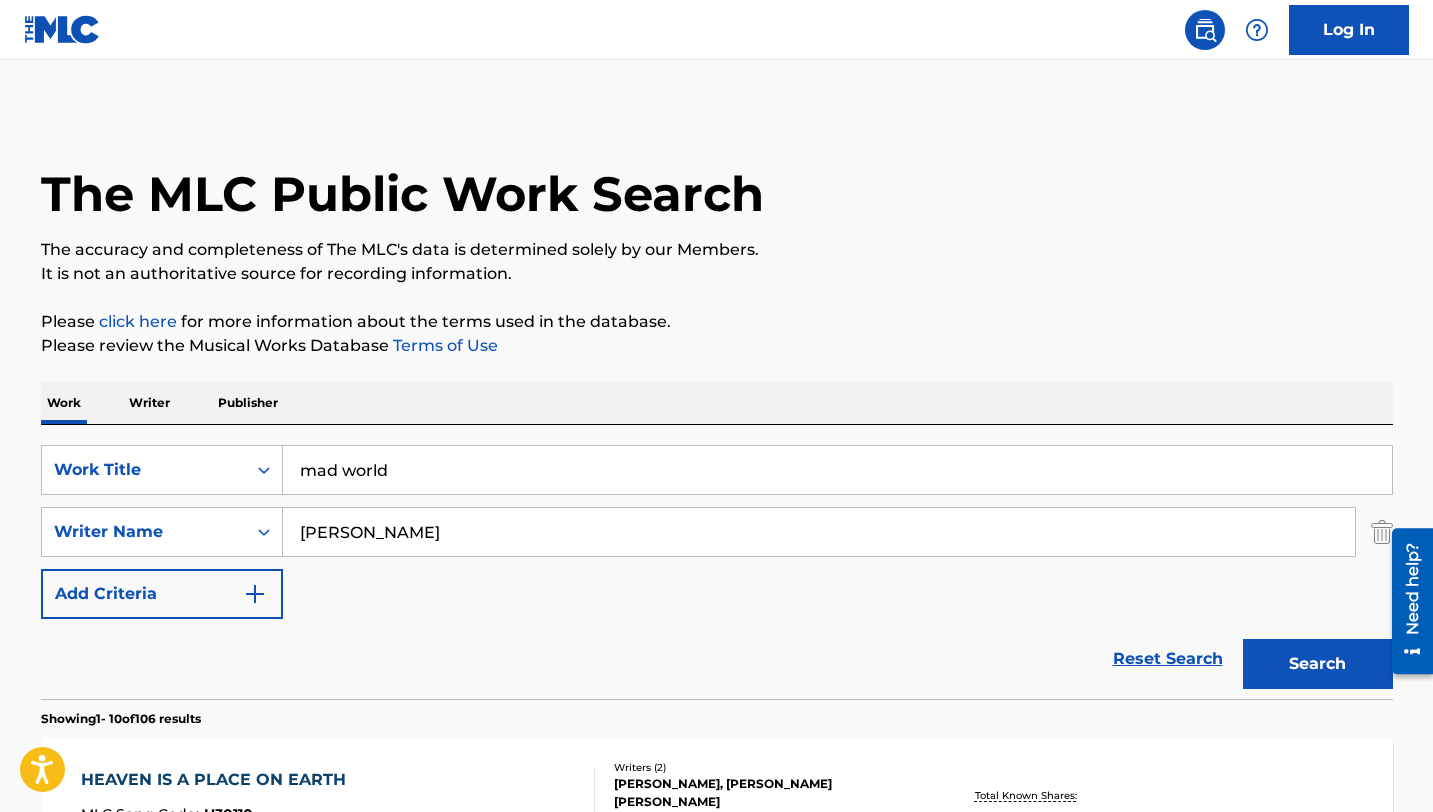 click on "[PERSON_NAME]" at bounding box center [819, 532] 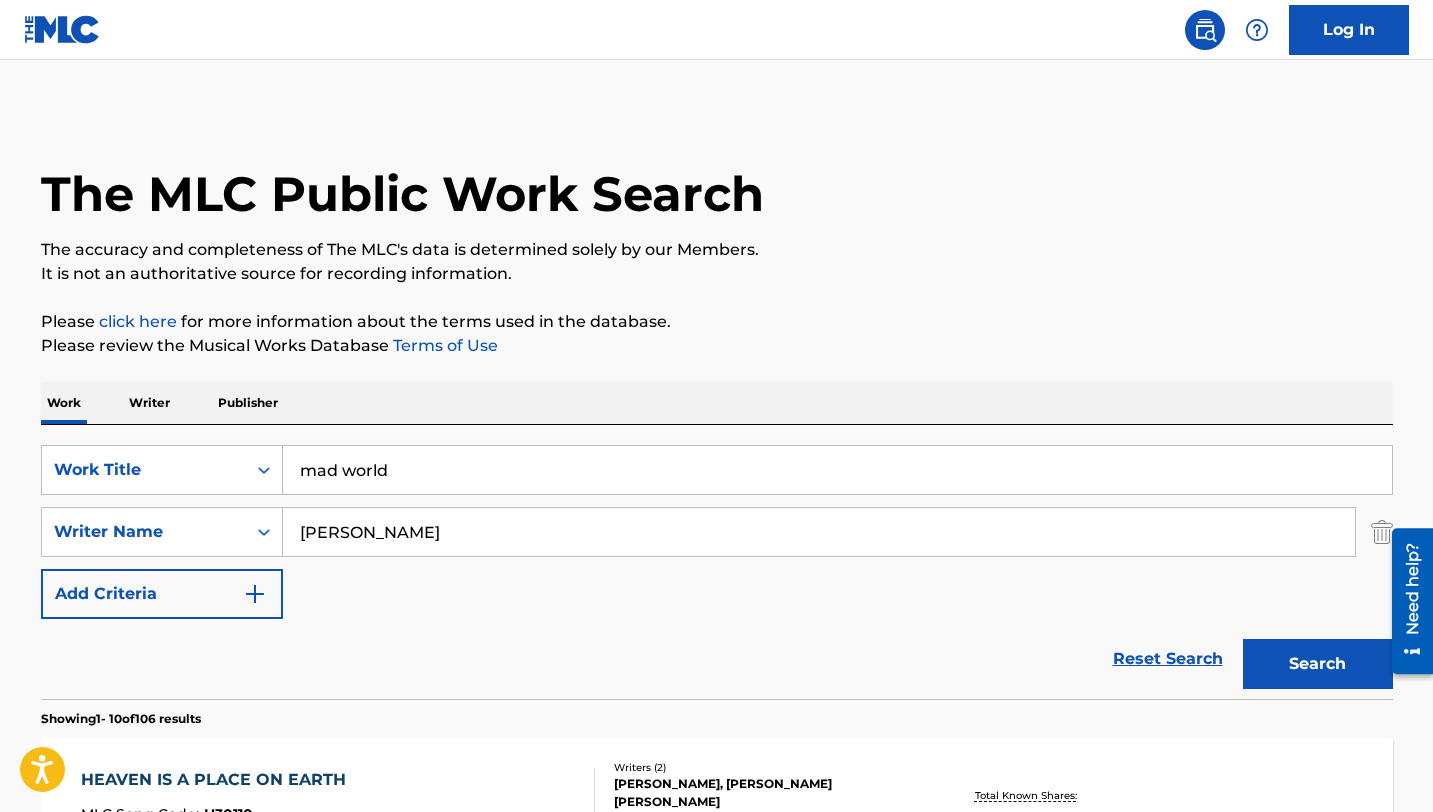 click on "Search" at bounding box center (1318, 664) 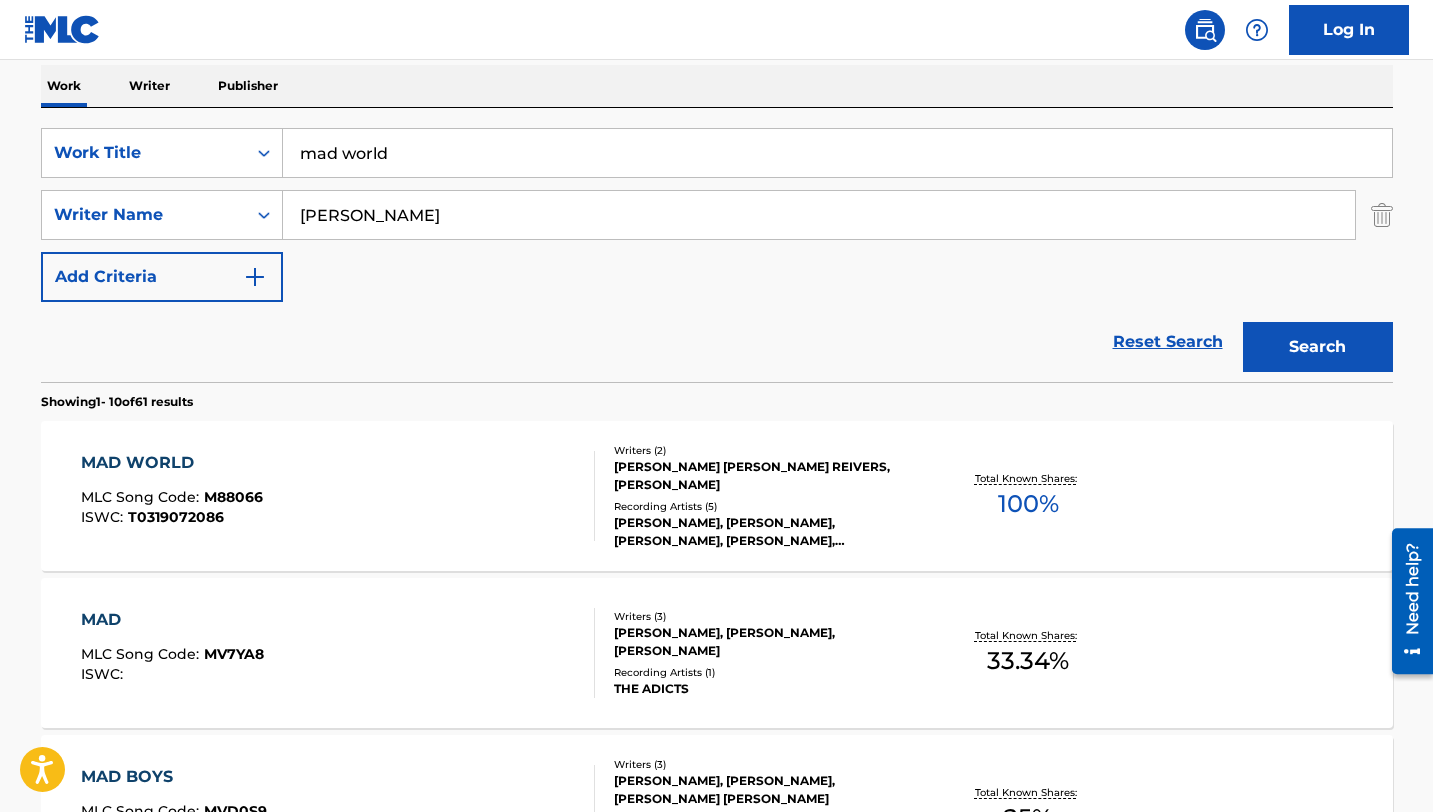 scroll, scrollTop: 322, scrollLeft: 0, axis: vertical 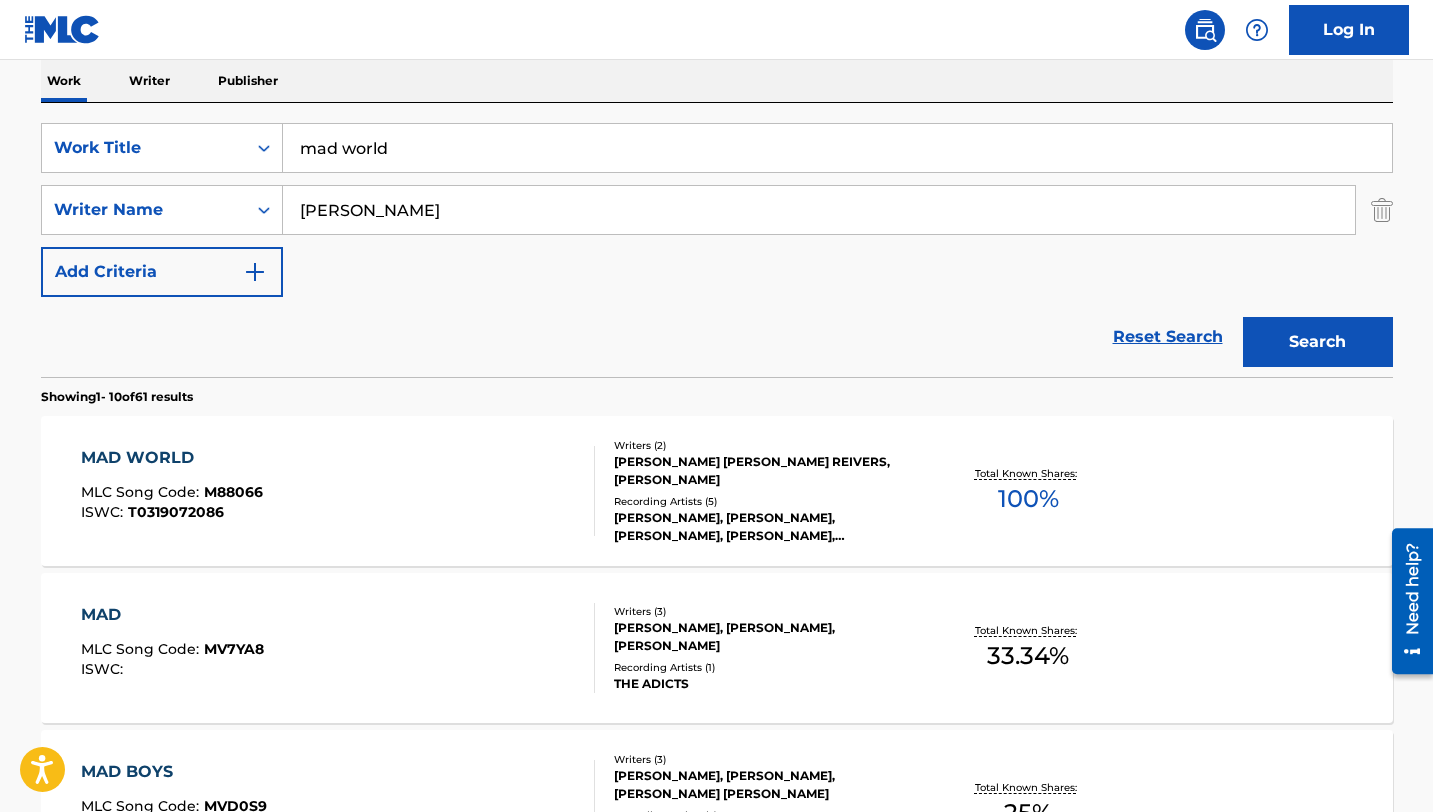 click on "[PERSON_NAME]" at bounding box center (819, 210) 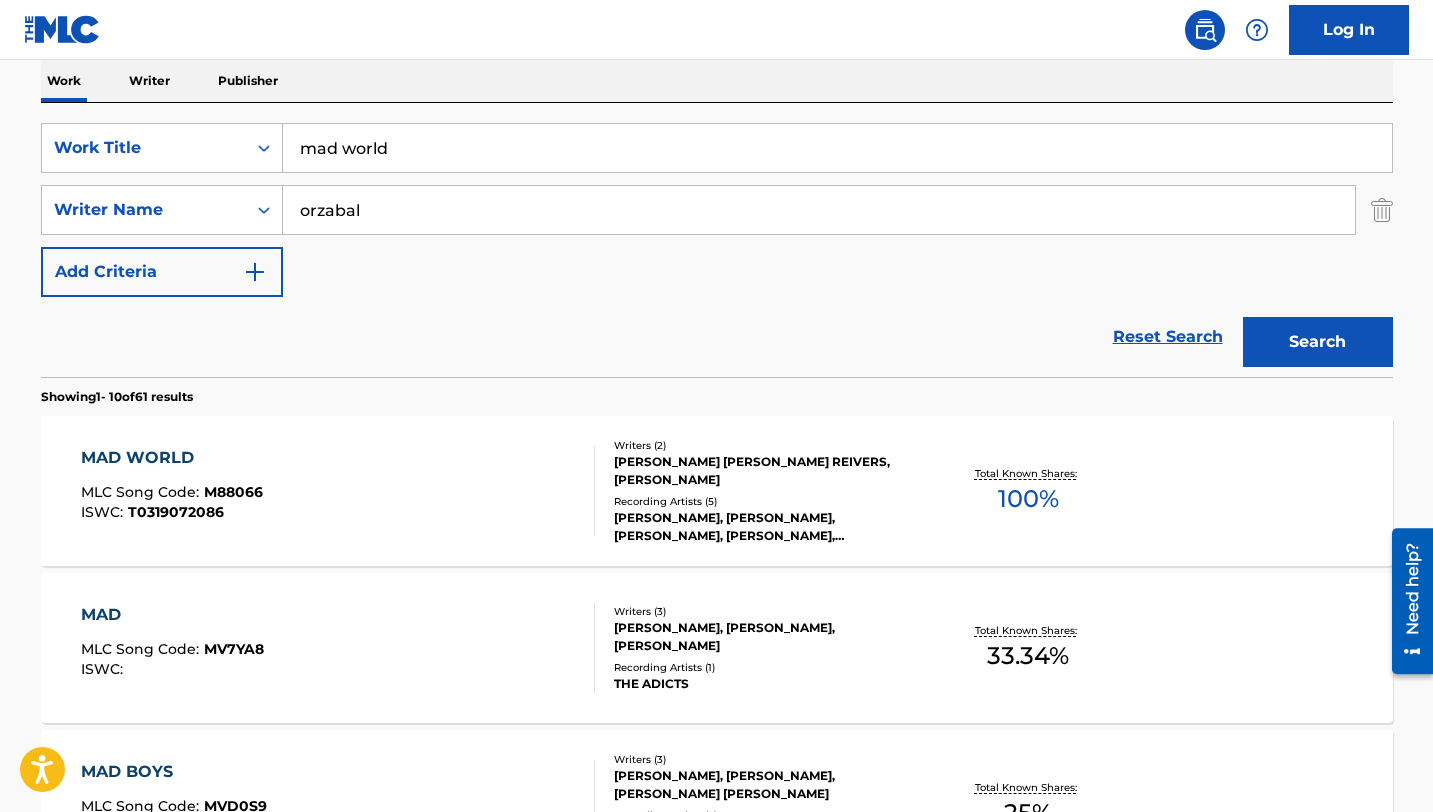 type on "orzabal" 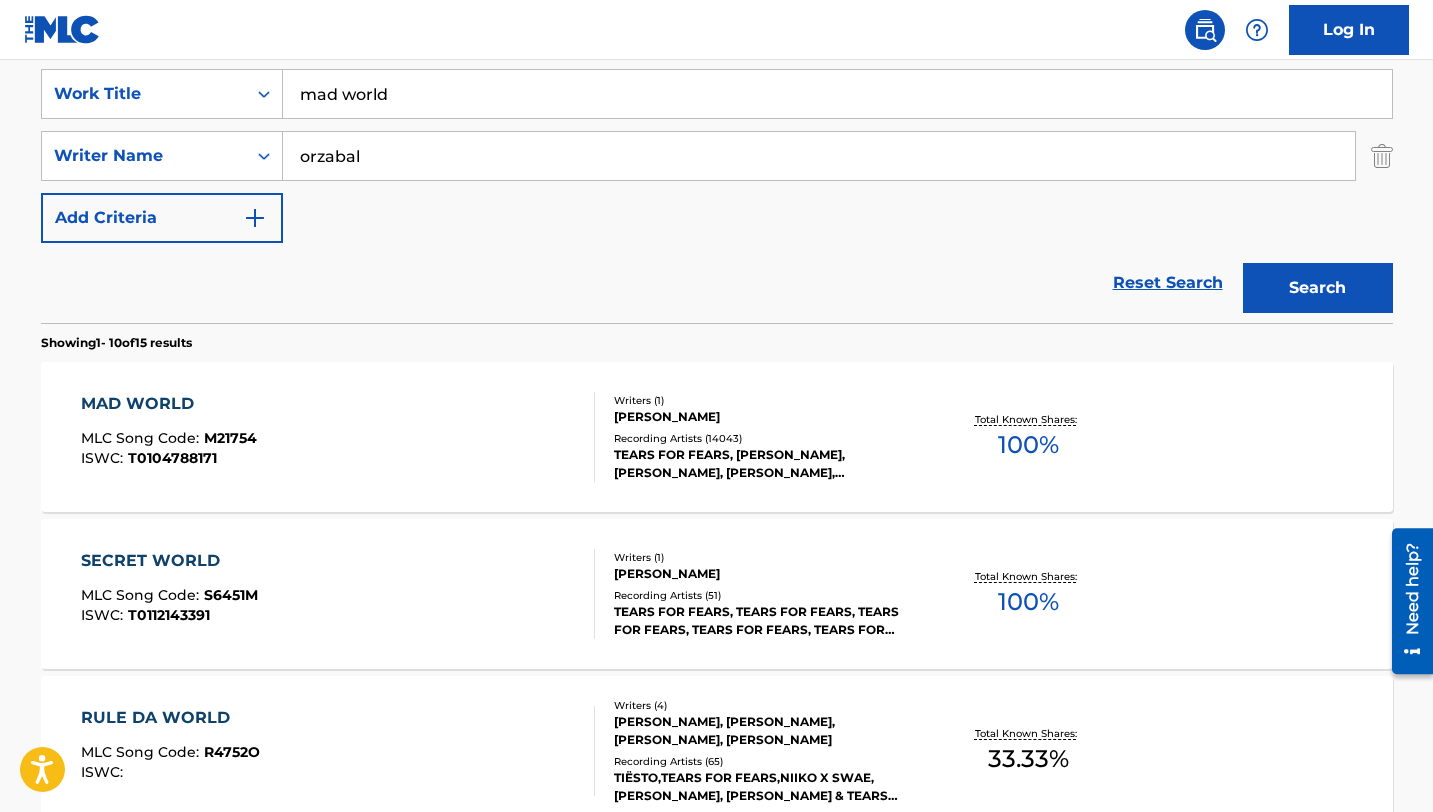 scroll, scrollTop: 377, scrollLeft: 0, axis: vertical 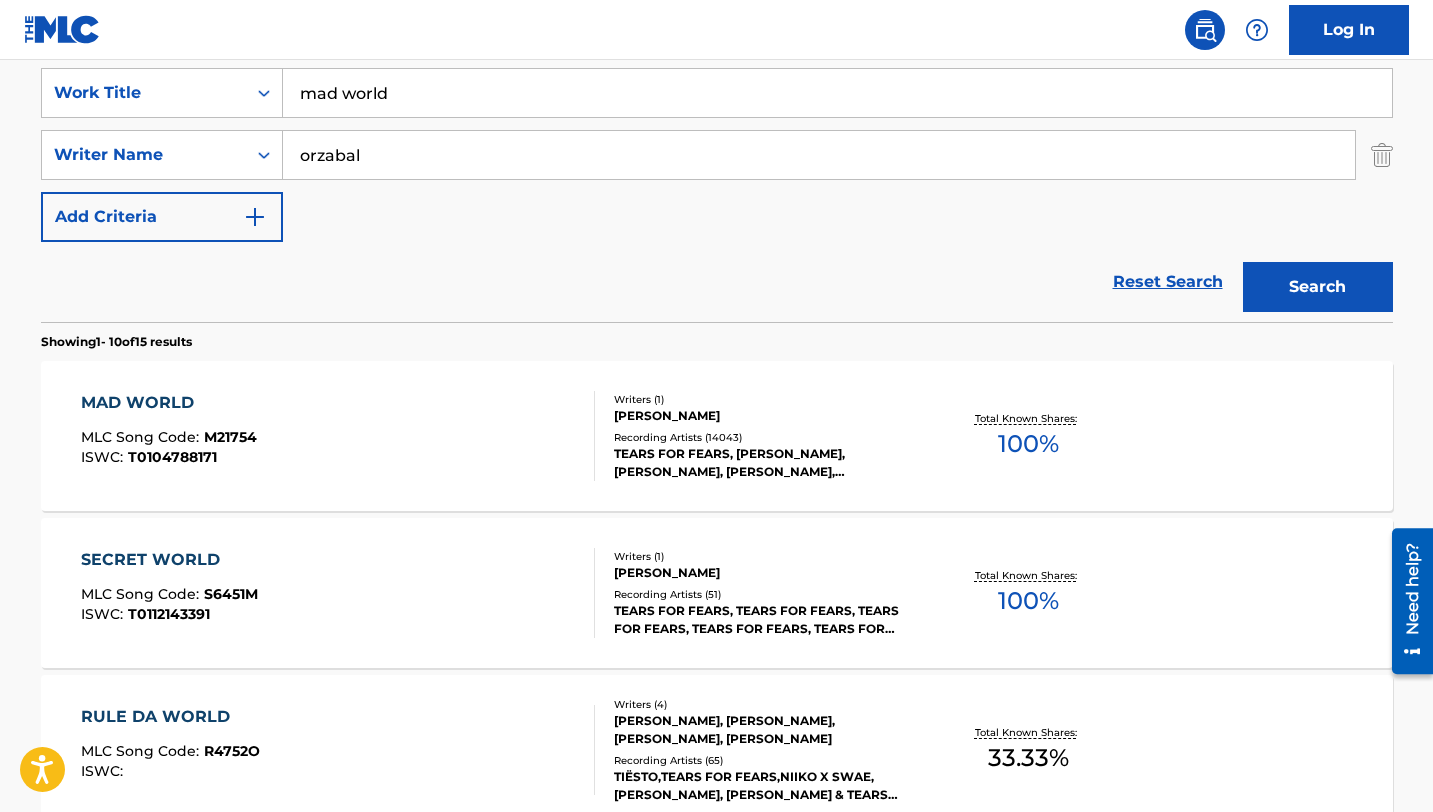click on "mad world" at bounding box center [837, 93] 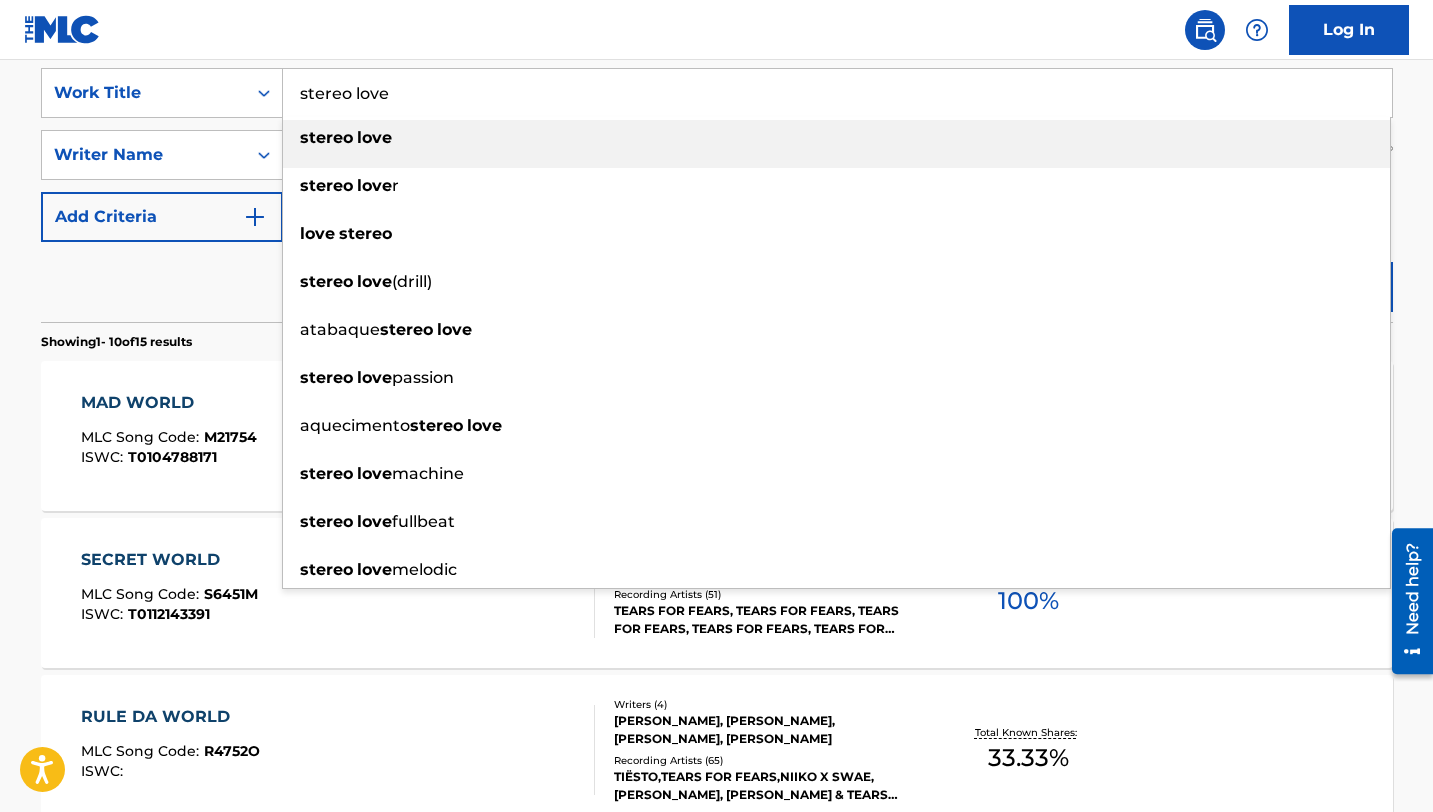 type on "stereo love" 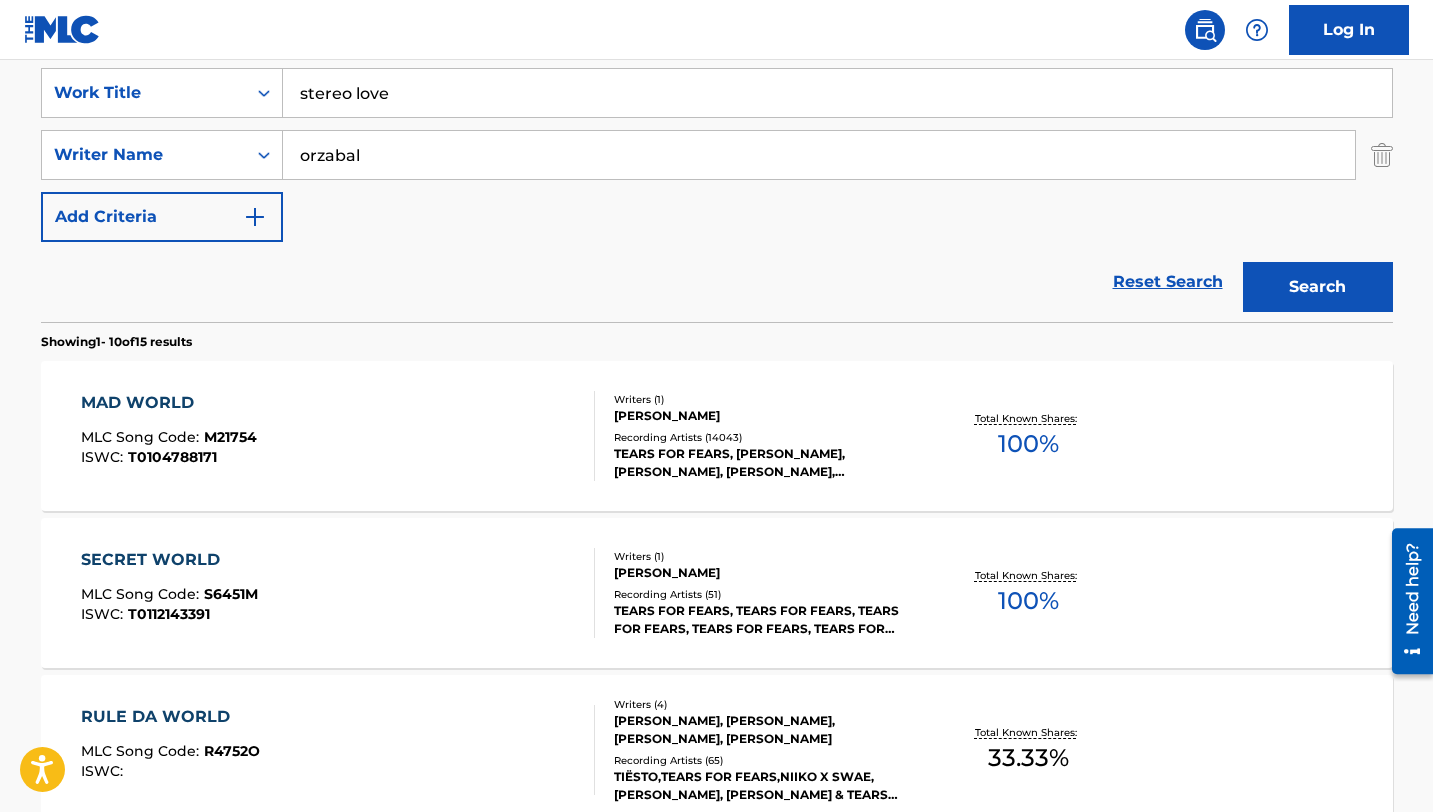 click on "orzabal" at bounding box center (819, 155) 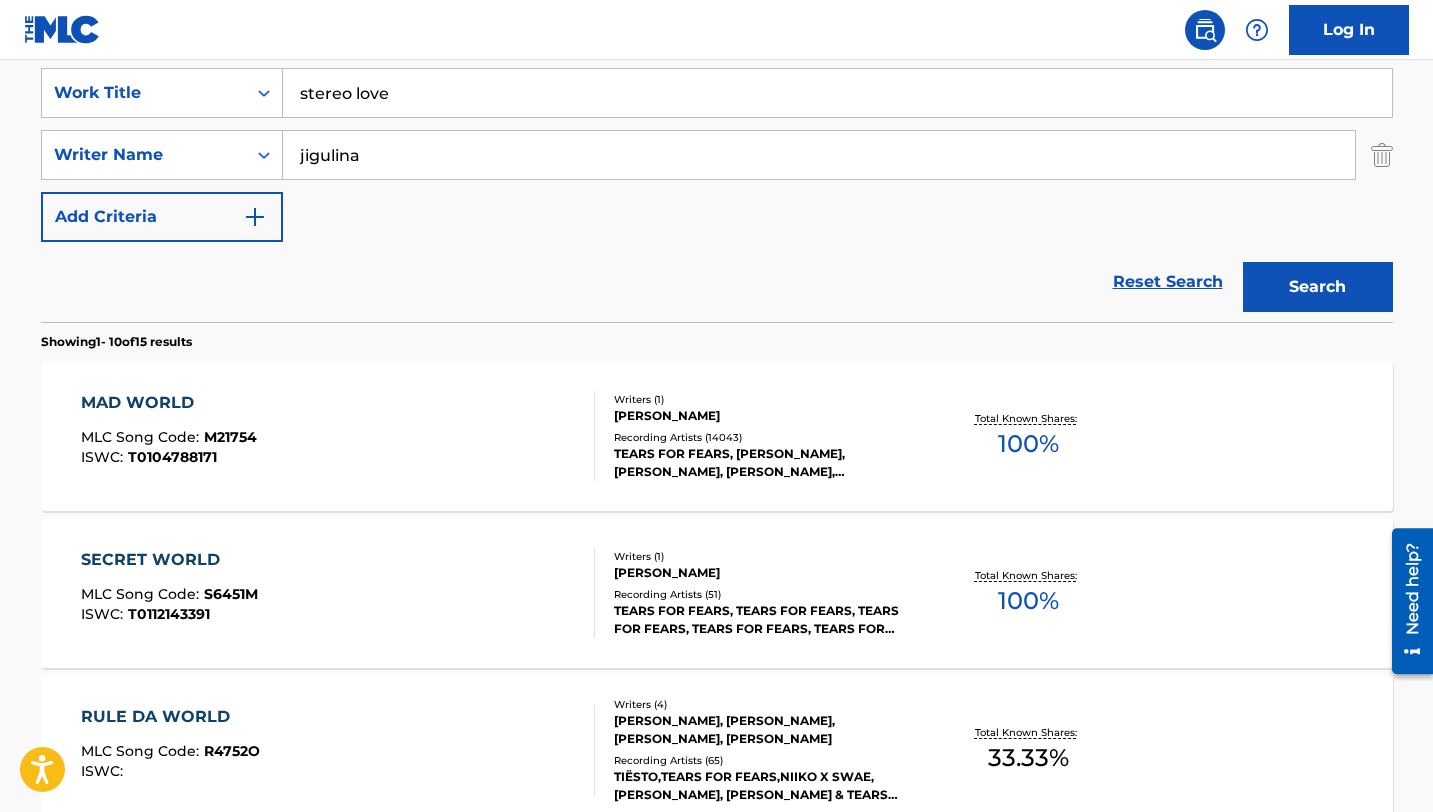 click on "Search" at bounding box center [1318, 287] 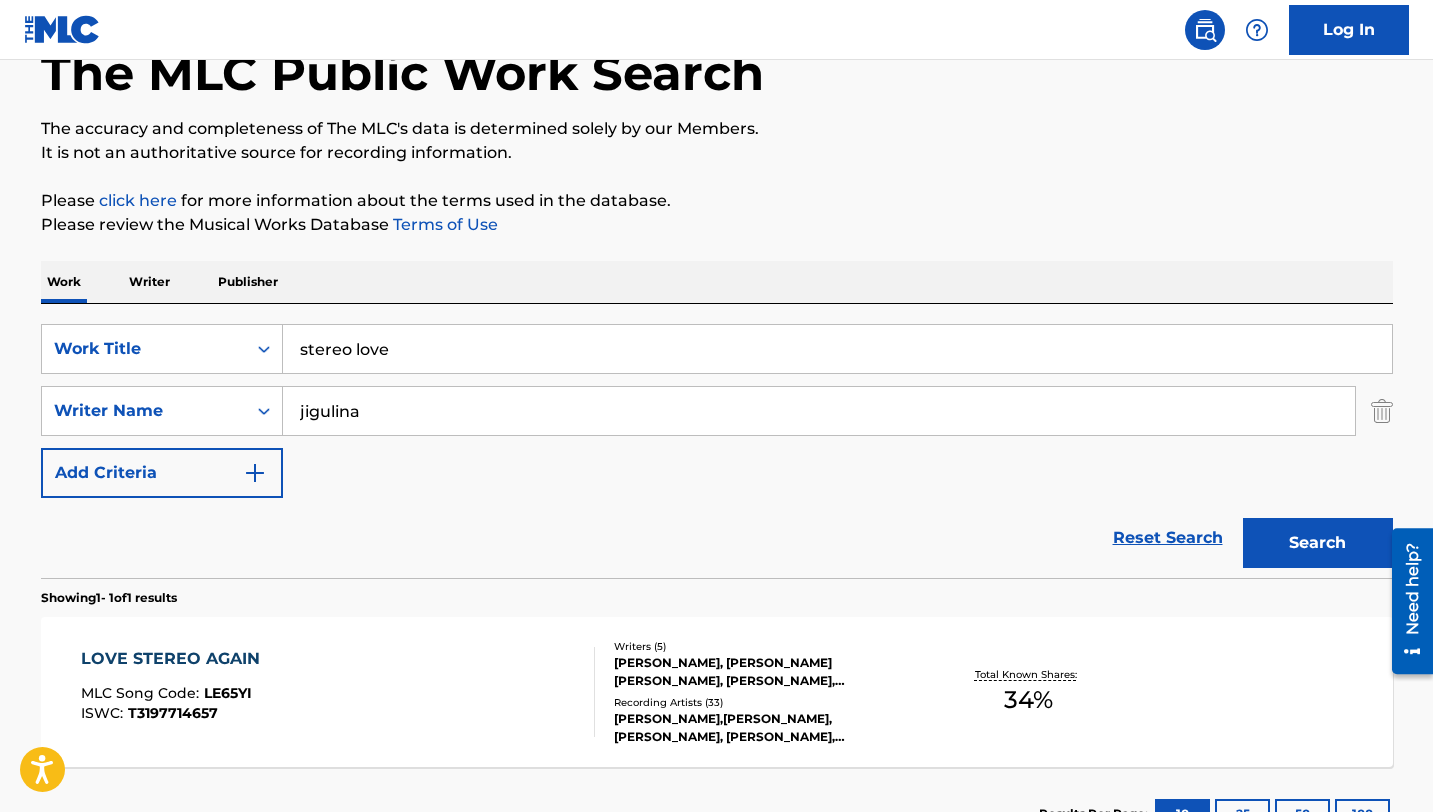 scroll, scrollTop: 276, scrollLeft: 0, axis: vertical 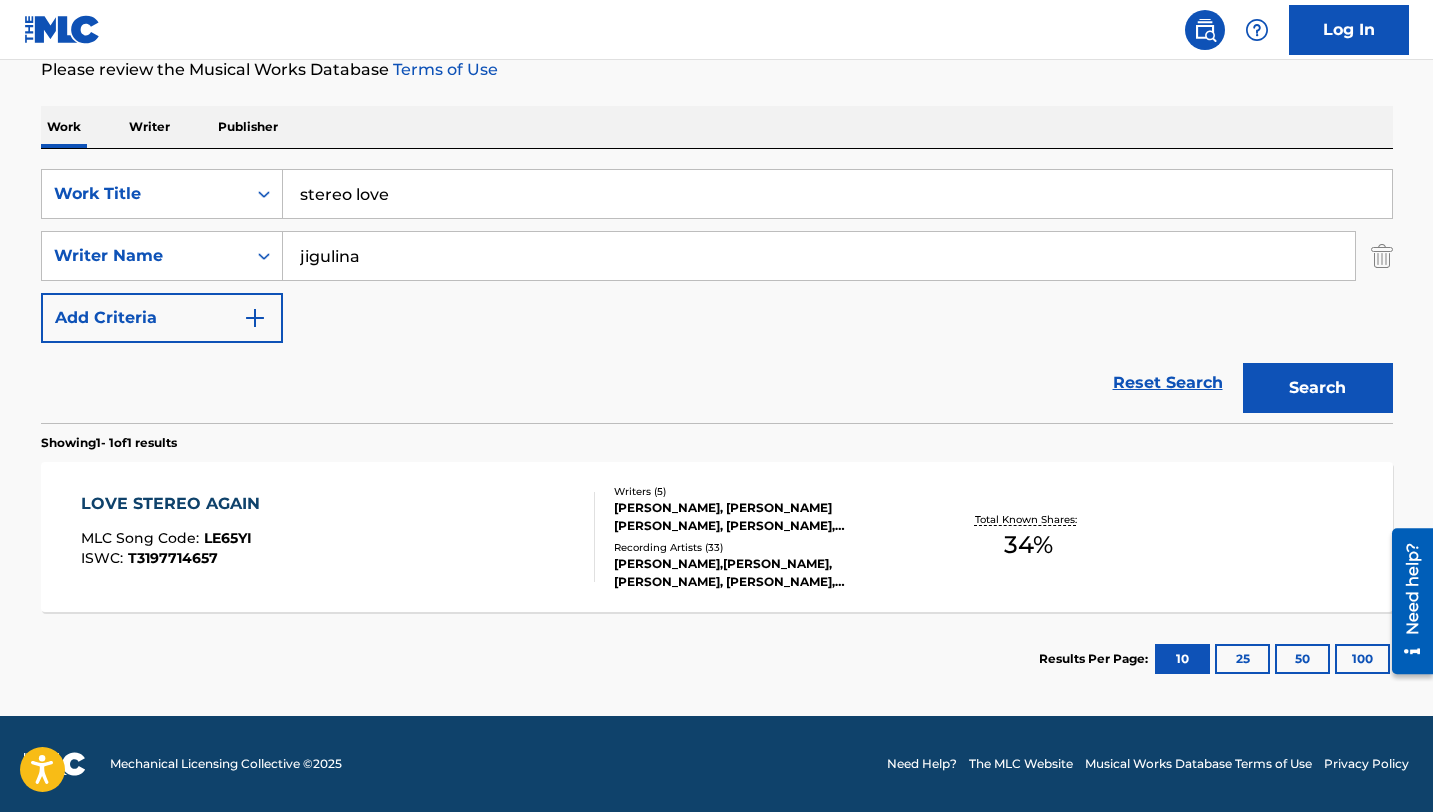 click on "jigulina" at bounding box center [819, 256] 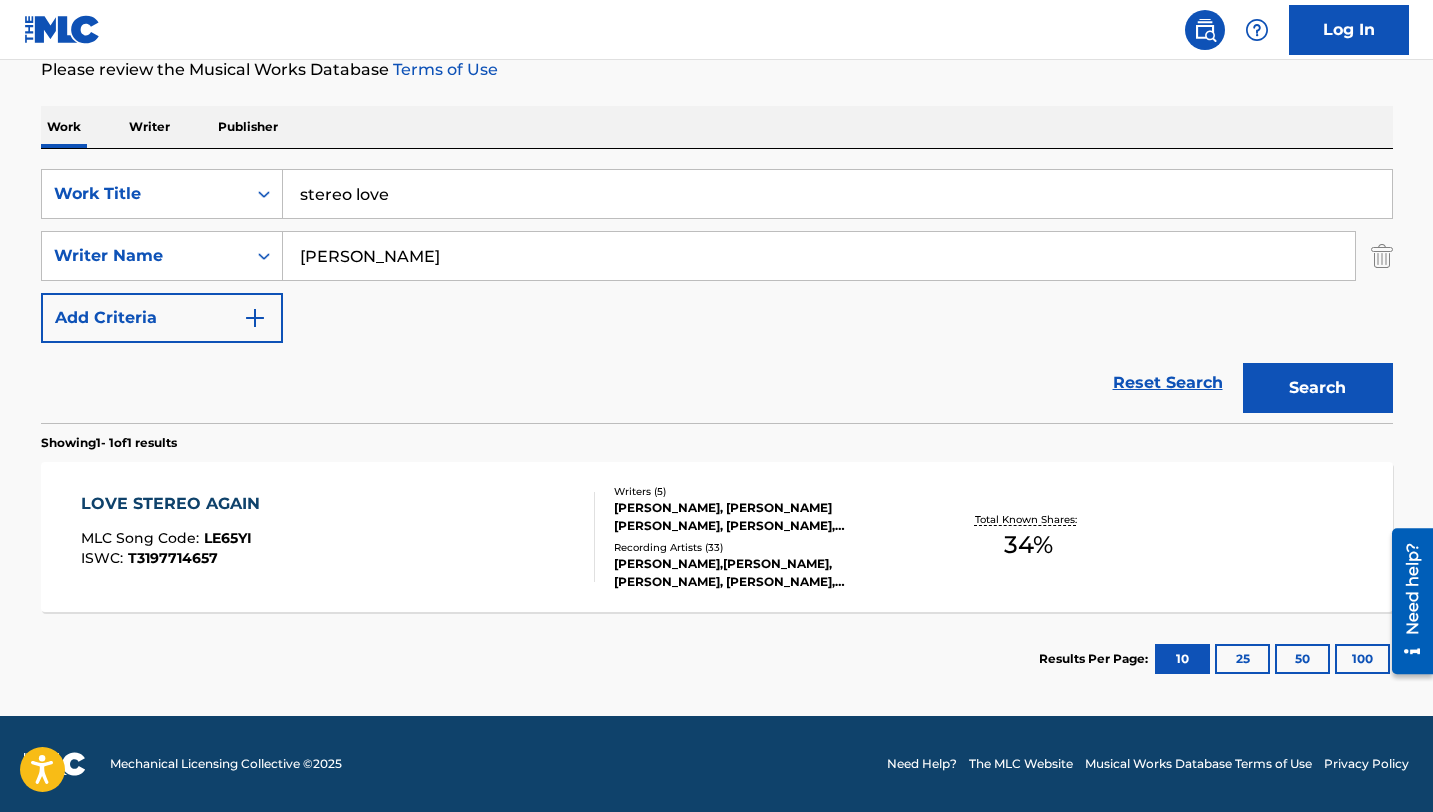 type on "[PERSON_NAME]" 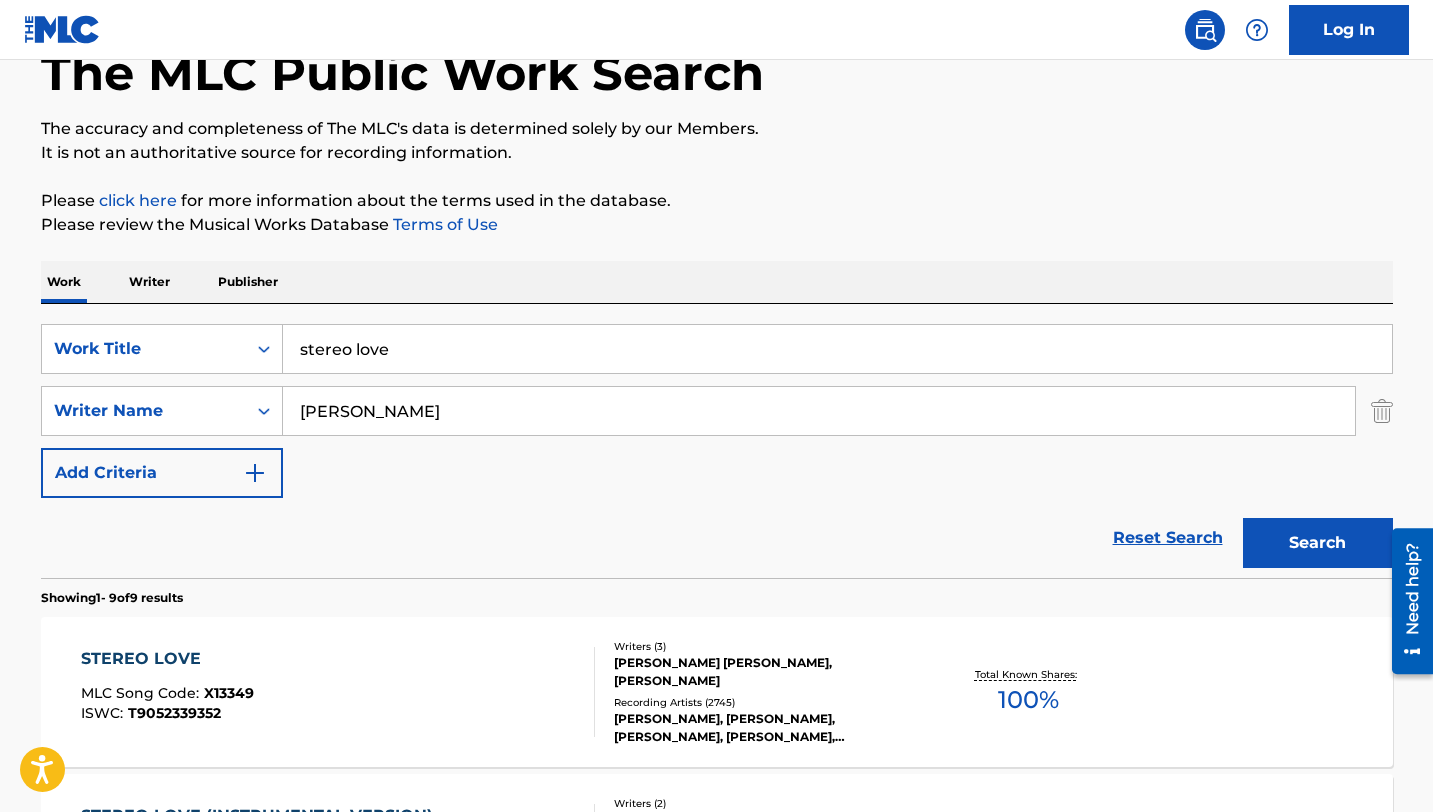 scroll, scrollTop: 377, scrollLeft: 0, axis: vertical 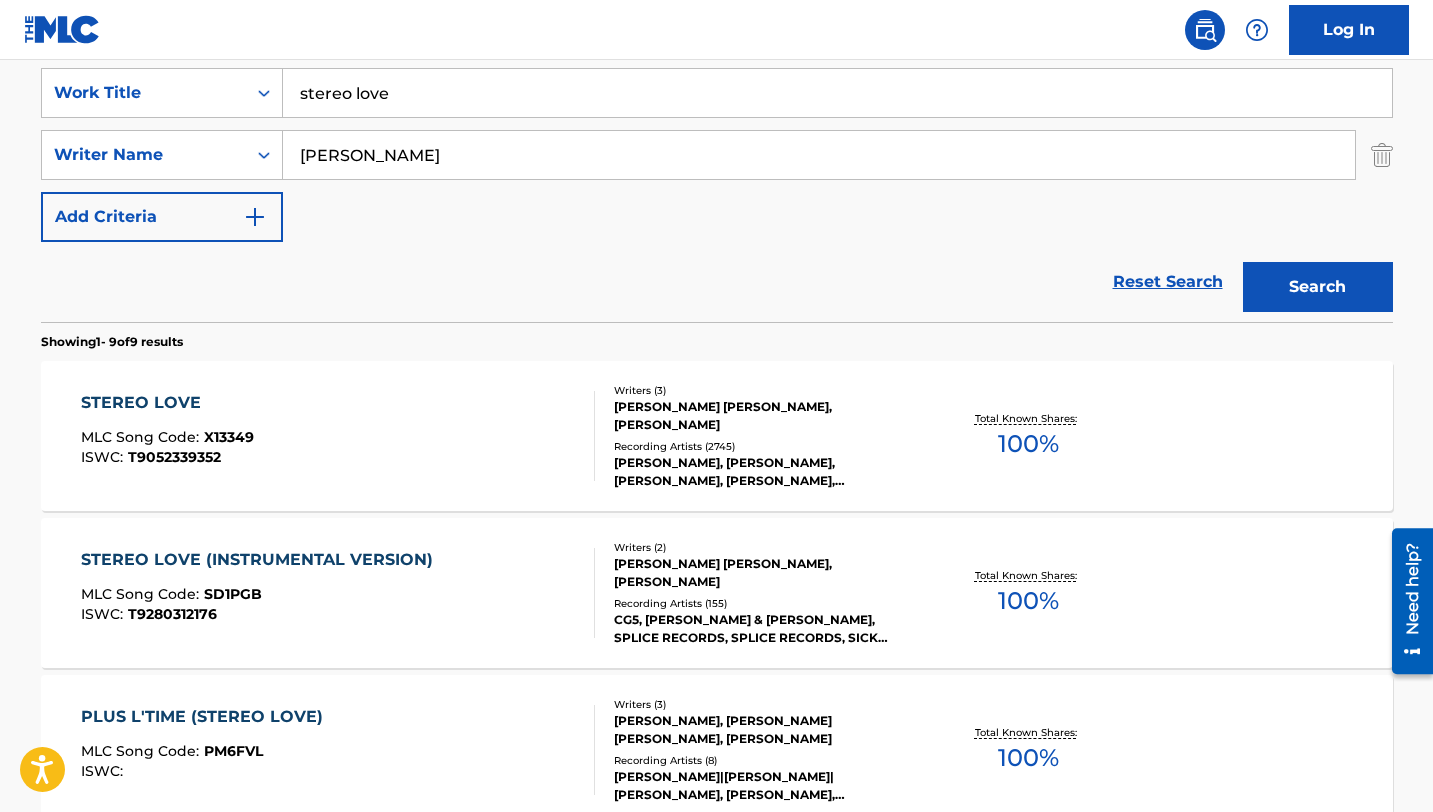 click on "STEREO LOVE" at bounding box center (167, 403) 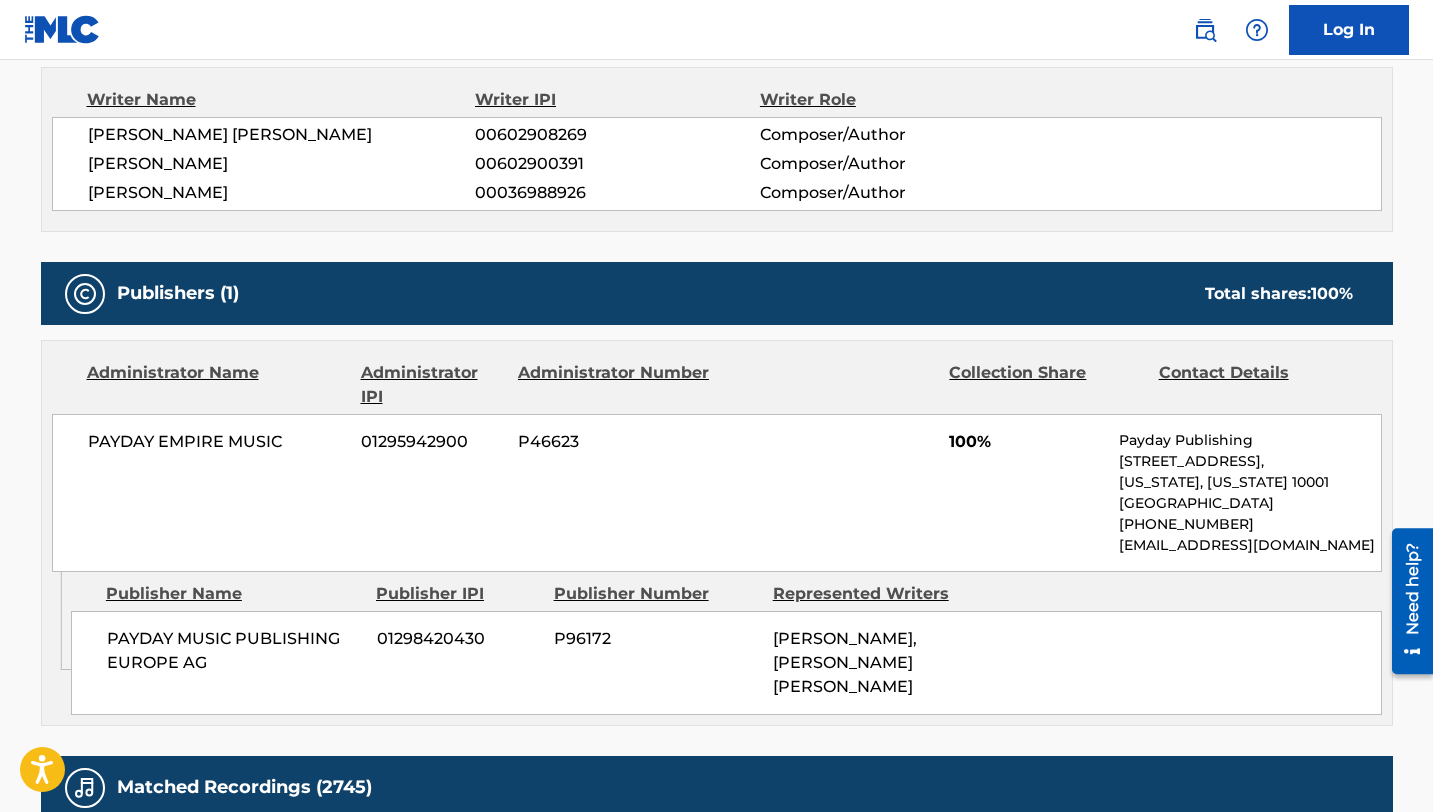 scroll, scrollTop: 869, scrollLeft: 0, axis: vertical 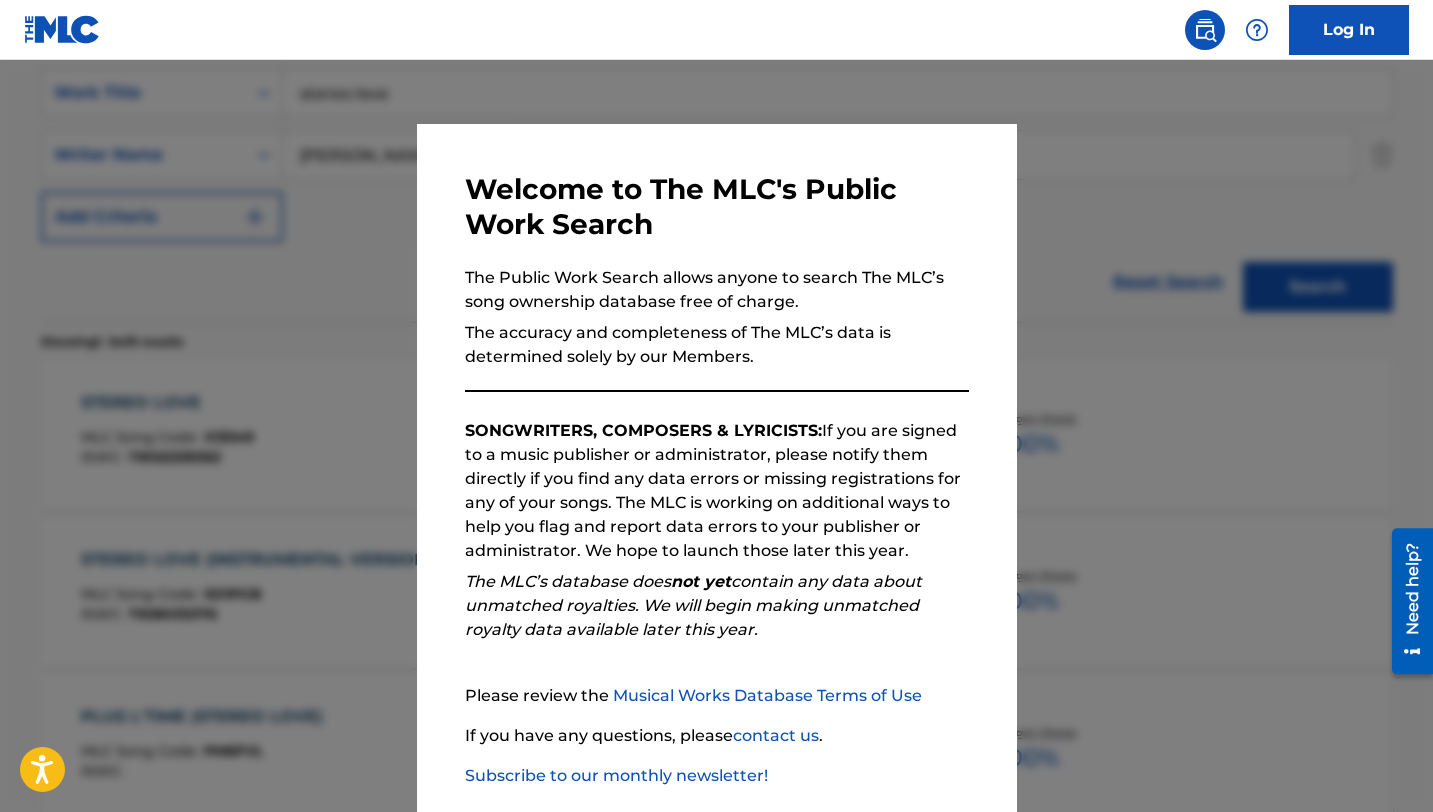 click at bounding box center (716, 466) 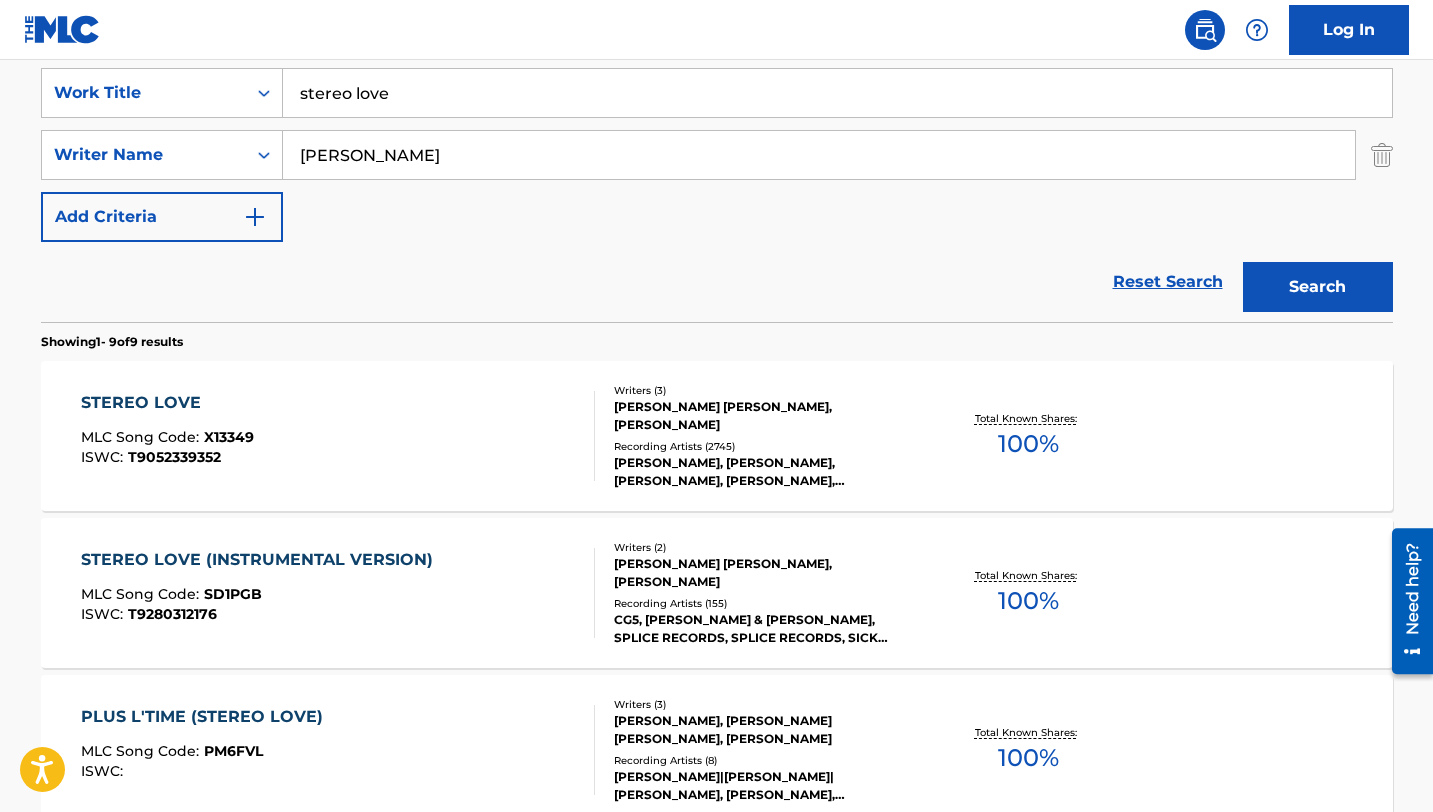 click on "stereo love" at bounding box center (837, 93) 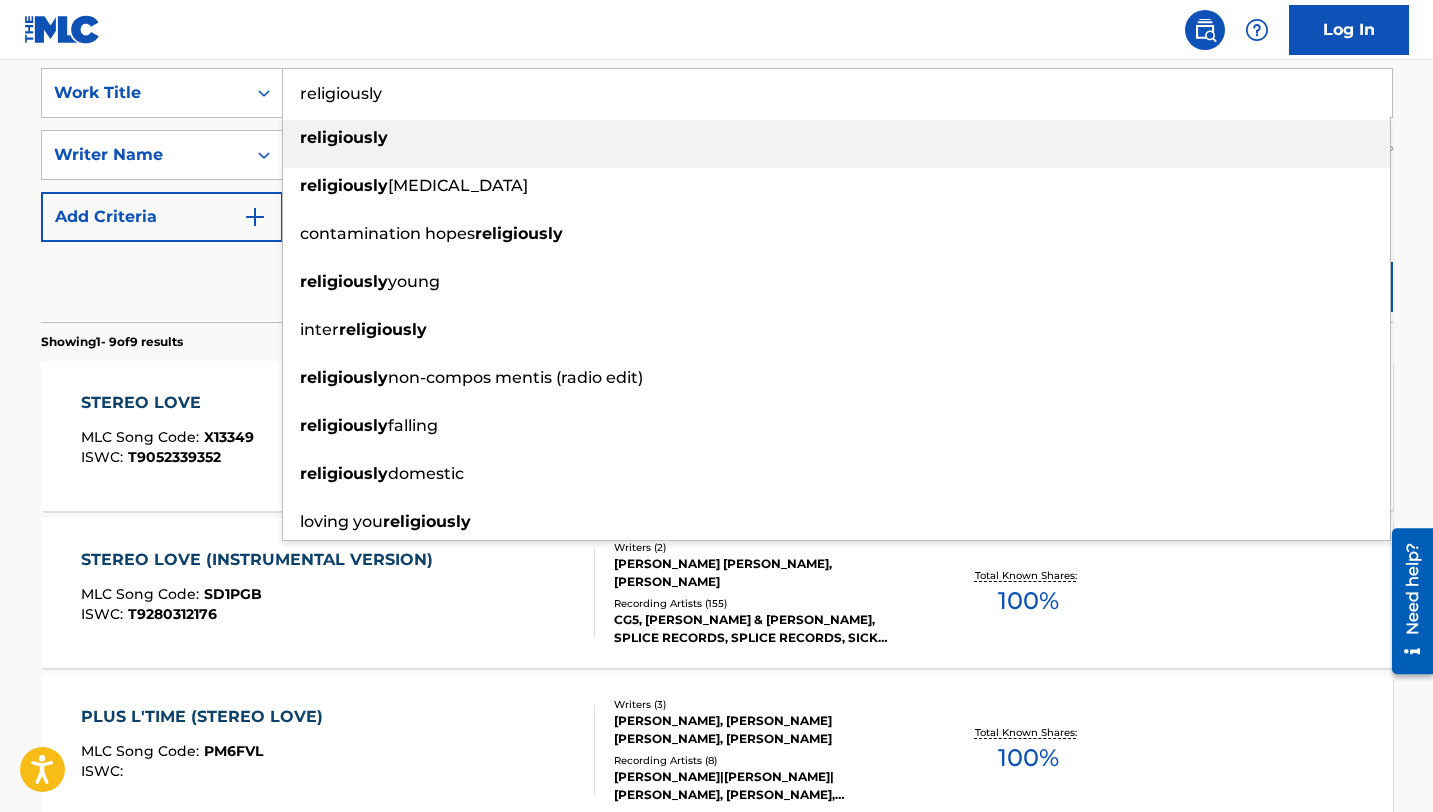 type on "religiously" 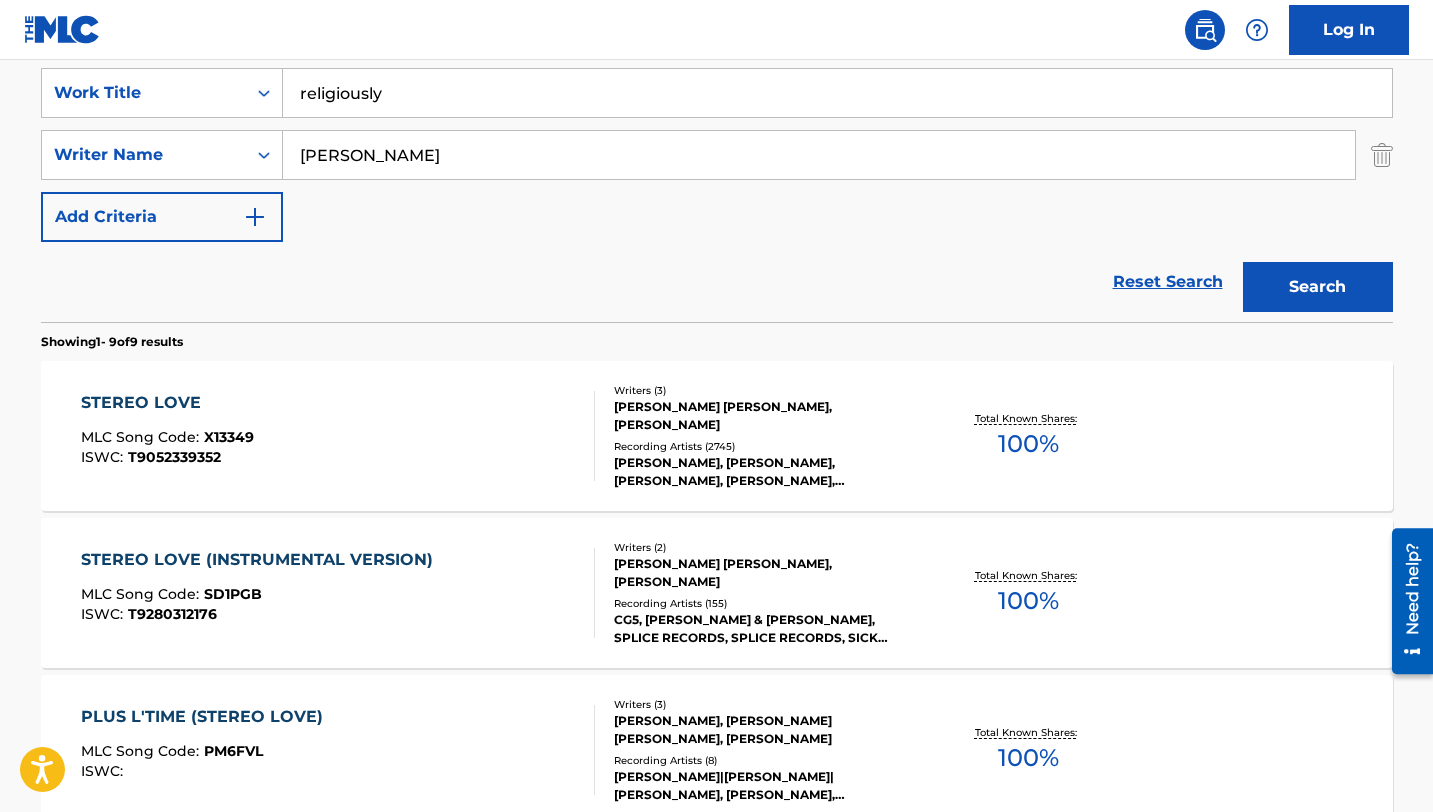 click on "[PERSON_NAME]" at bounding box center (819, 155) 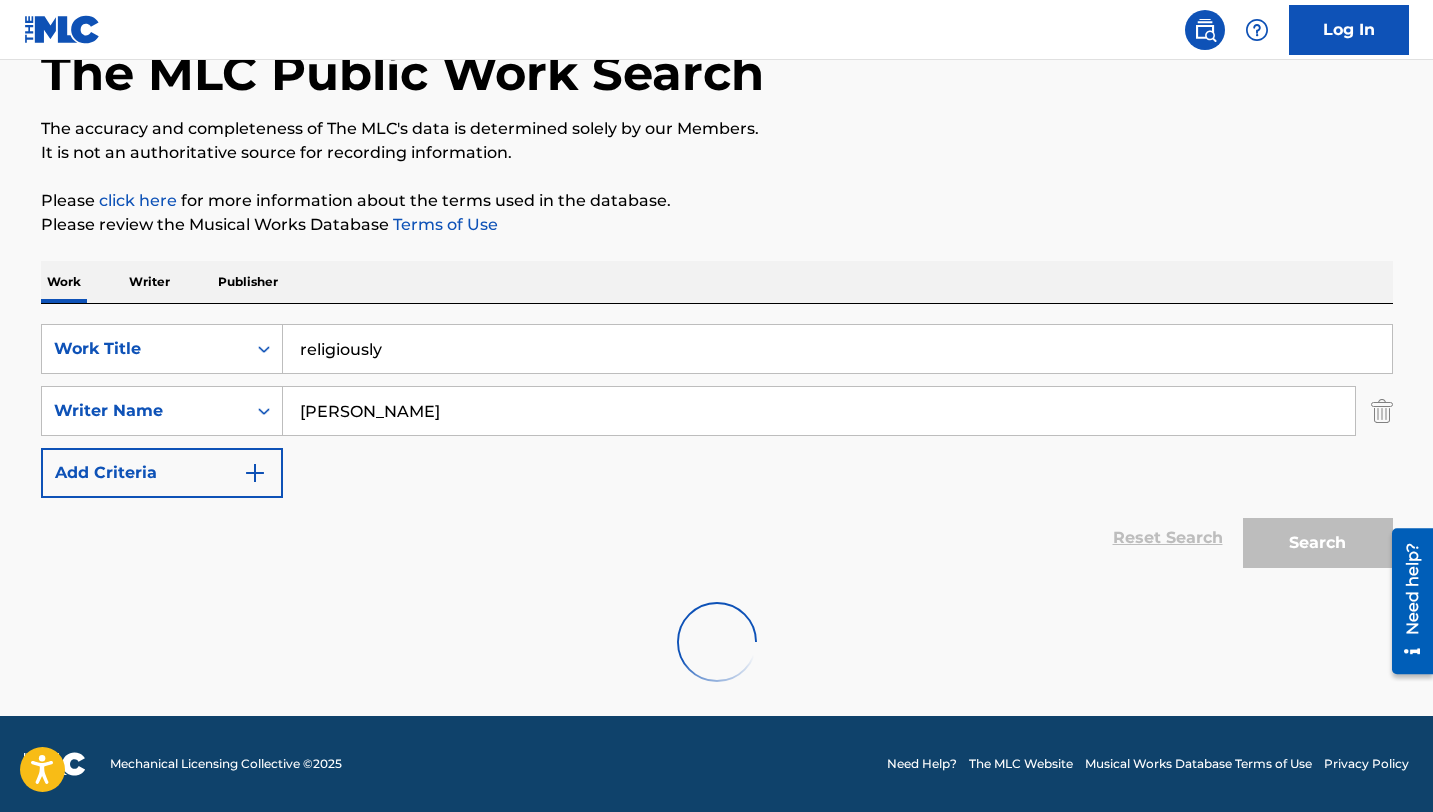 scroll, scrollTop: 276, scrollLeft: 0, axis: vertical 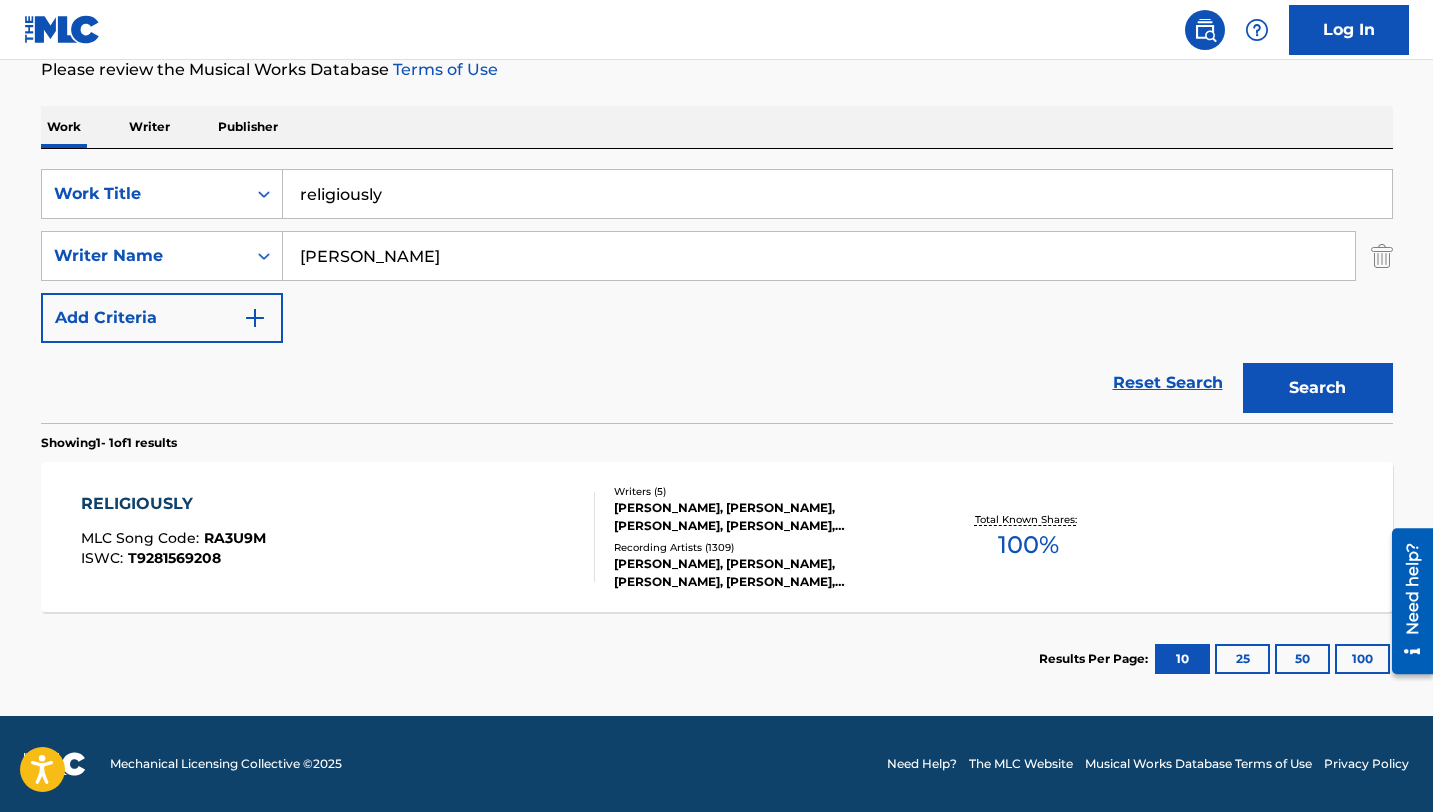 click on "RELIGIOUSLY" at bounding box center (173, 504) 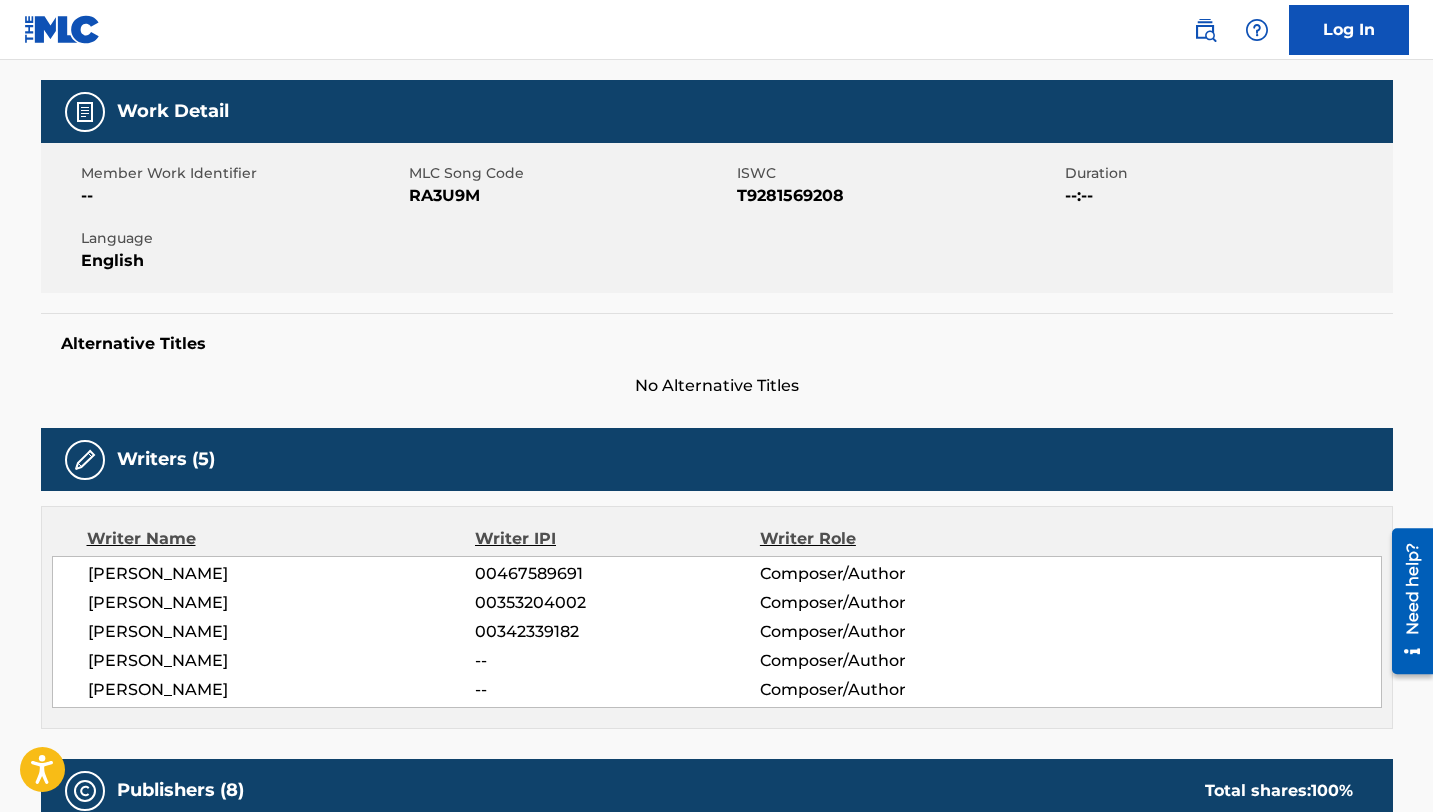 scroll, scrollTop: 0, scrollLeft: 0, axis: both 